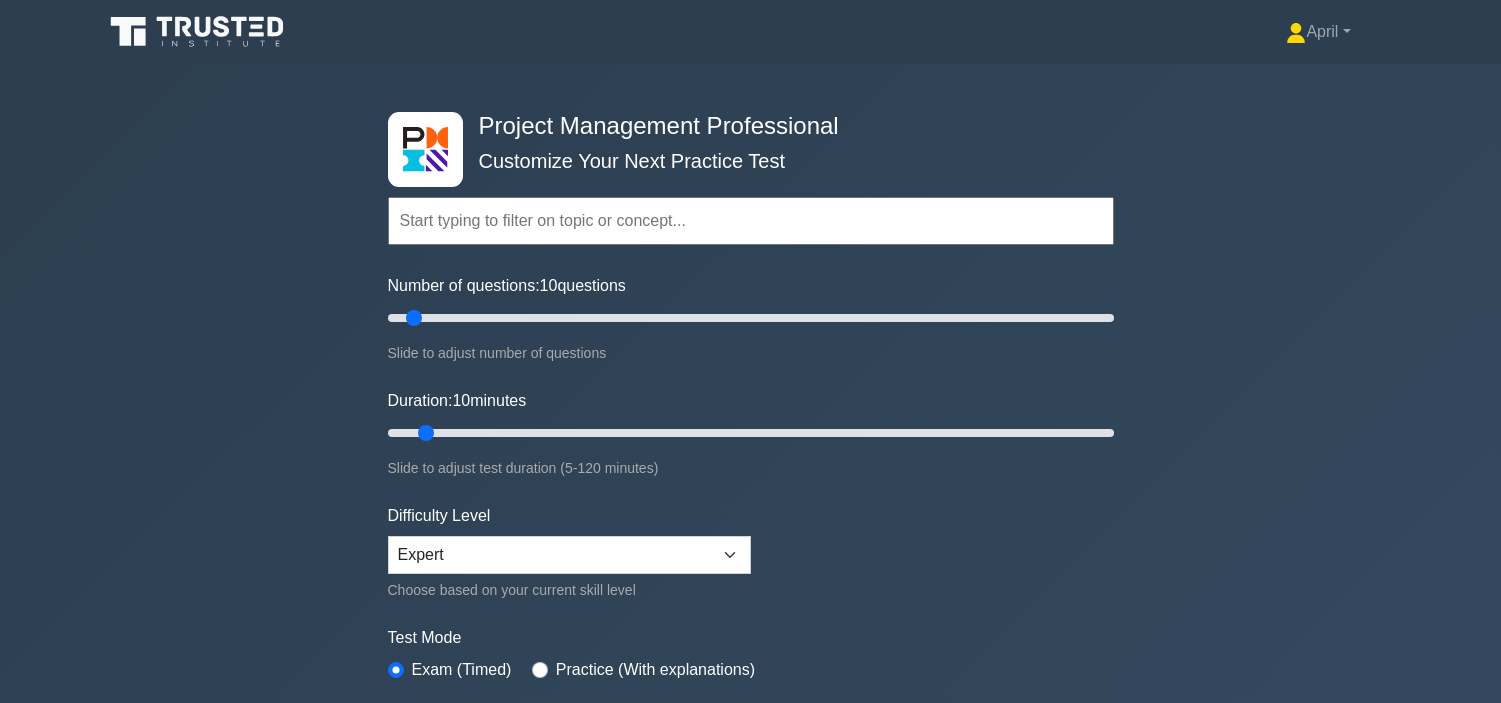 scroll, scrollTop: 0, scrollLeft: 0, axis: both 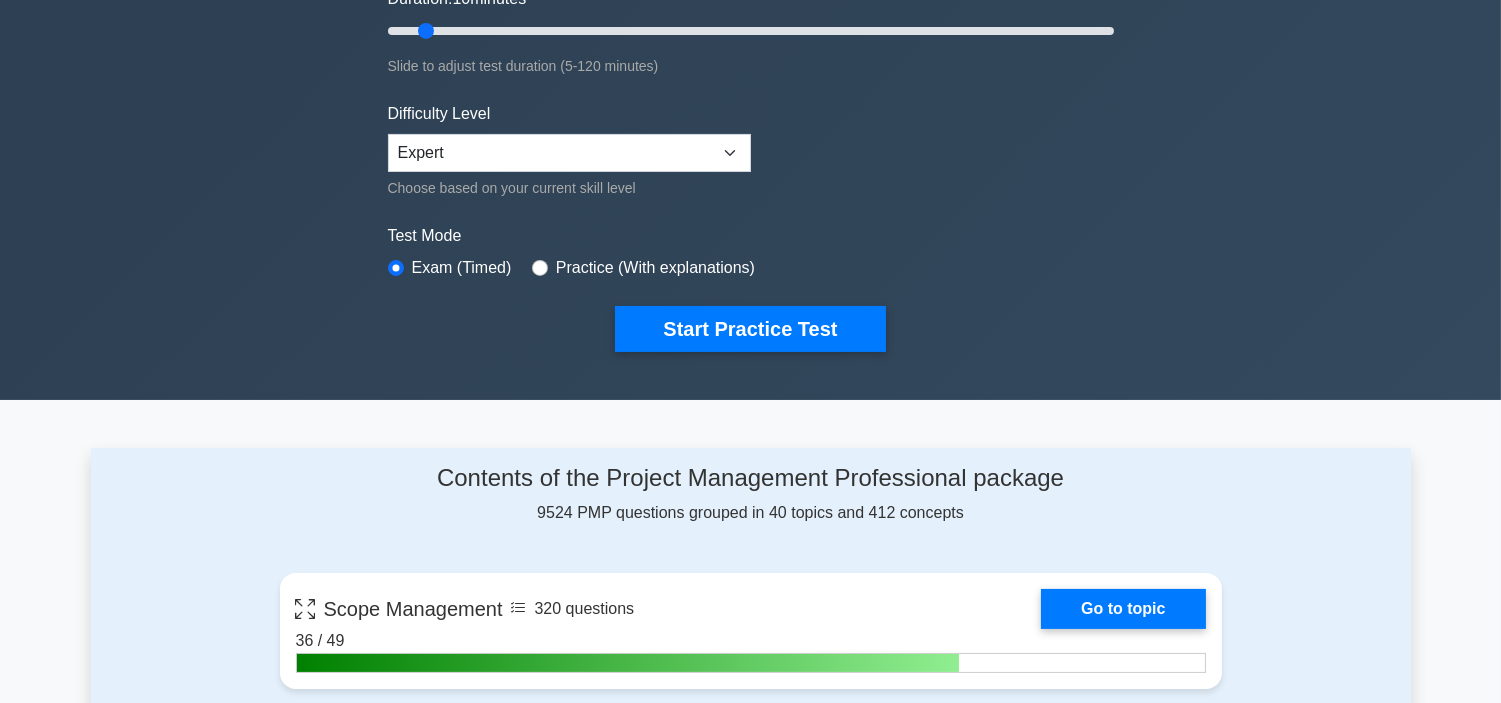 click on "Project Management Professional
Customize Your Next Practice Test
Topics
Scope Management
Time Management
Cost Management
Quality Management
Risk Management
Integration Management
Human Resource Management
Communication Management" at bounding box center (751, 31) 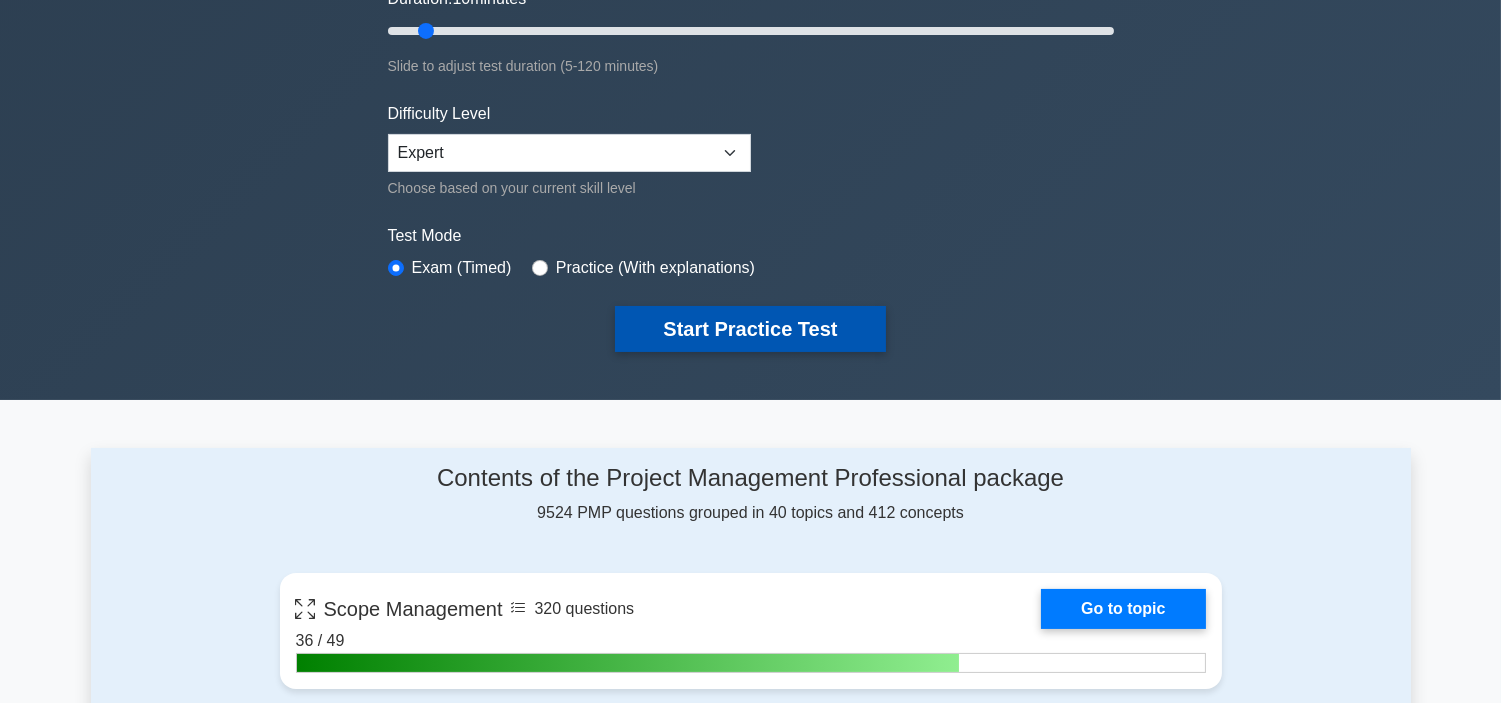 click on "Start Practice Test" at bounding box center (750, 329) 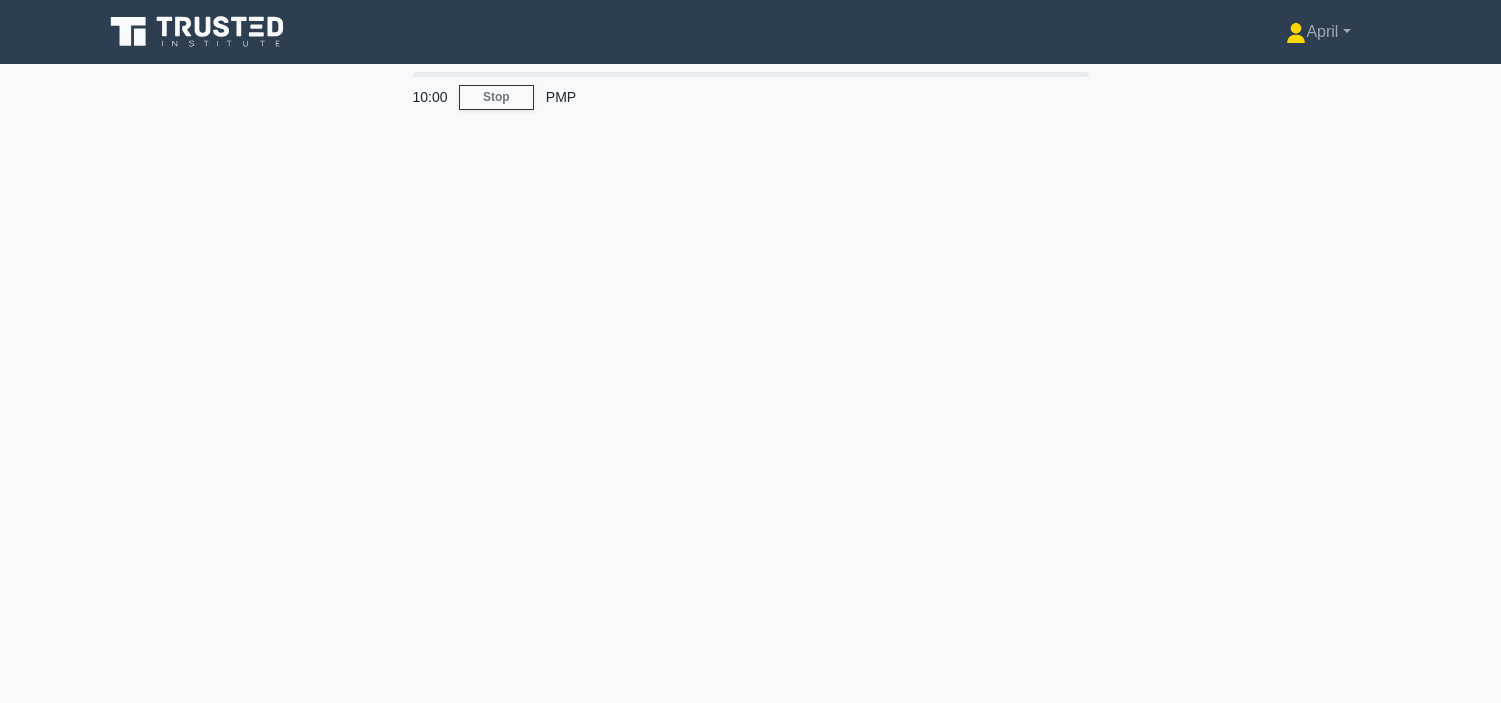 scroll, scrollTop: 0, scrollLeft: 0, axis: both 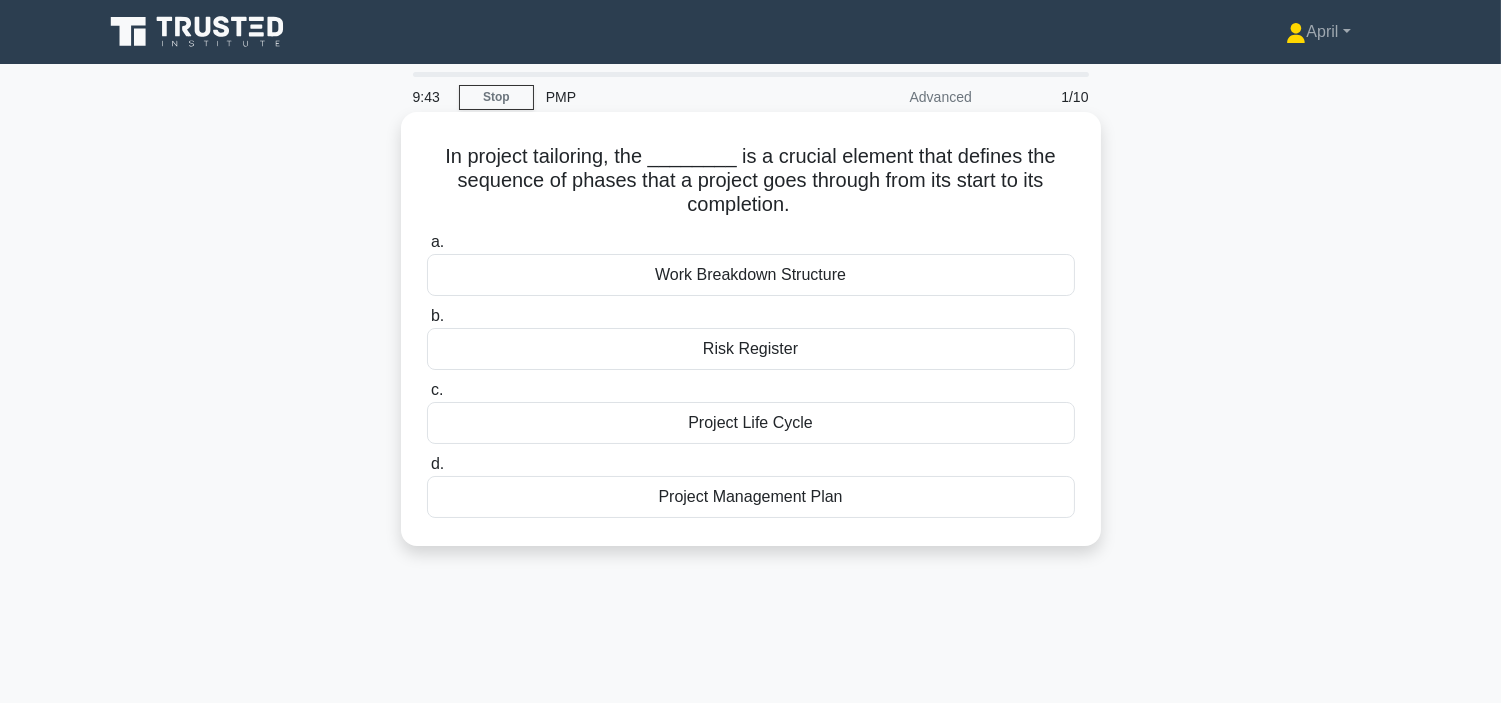 click on "Project Life Cycle" at bounding box center (751, 423) 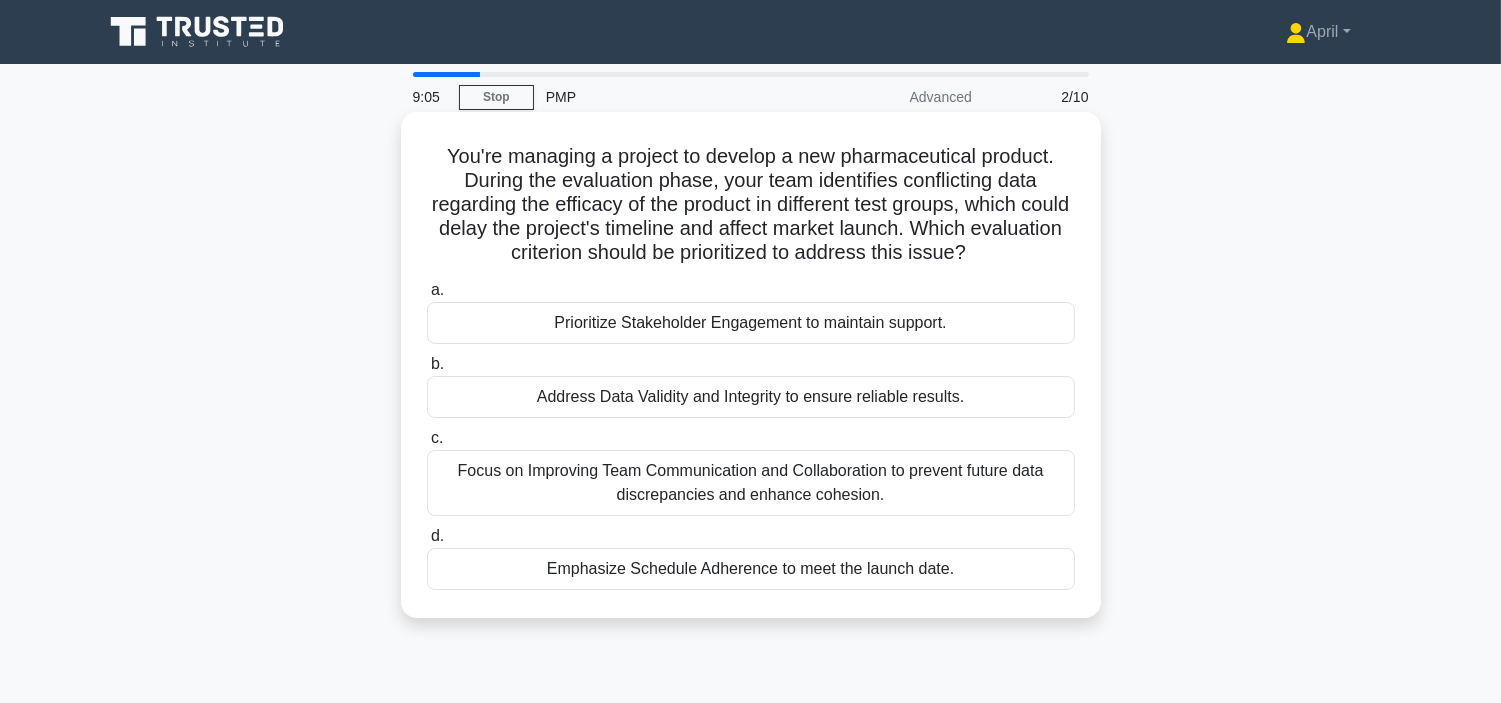 click on "Address Data Validity and Integrity to ensure reliable results." at bounding box center (751, 397) 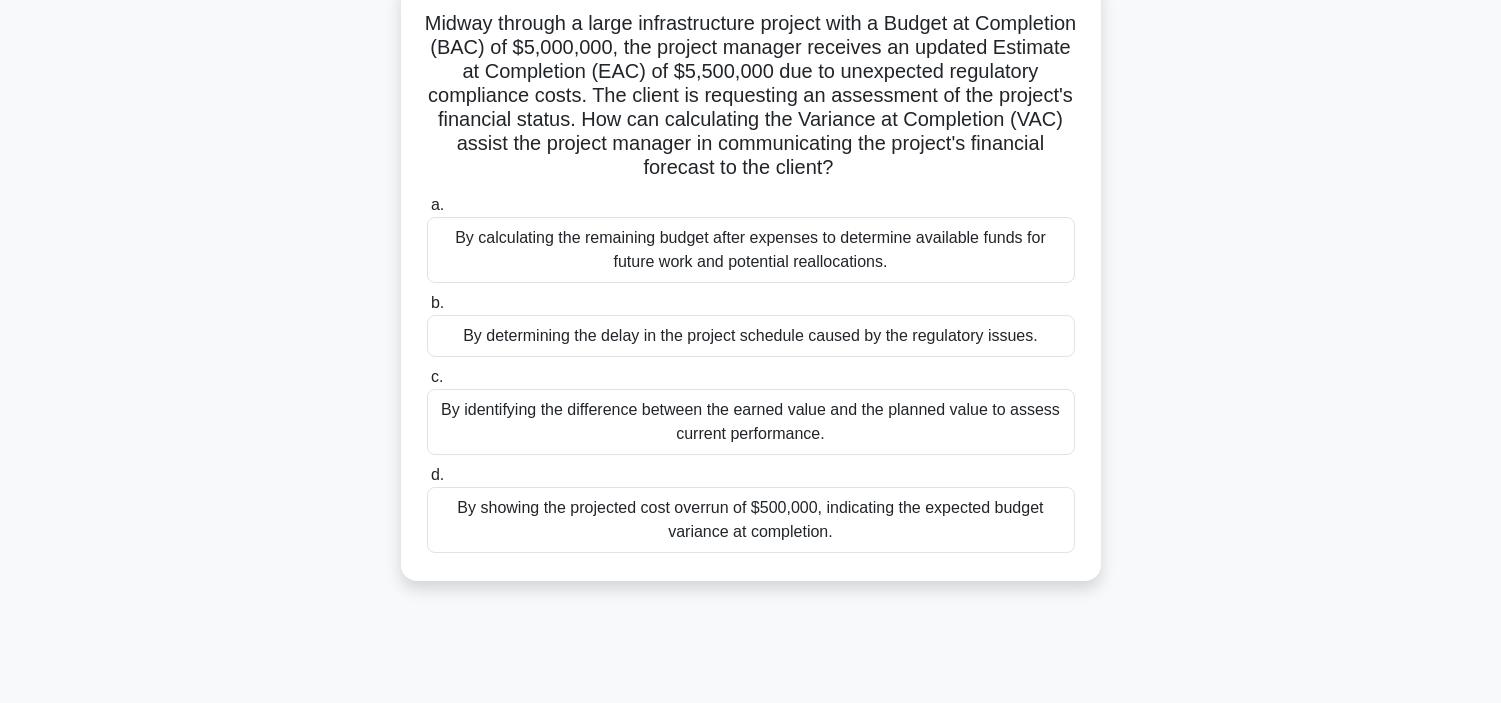 scroll, scrollTop: 141, scrollLeft: 0, axis: vertical 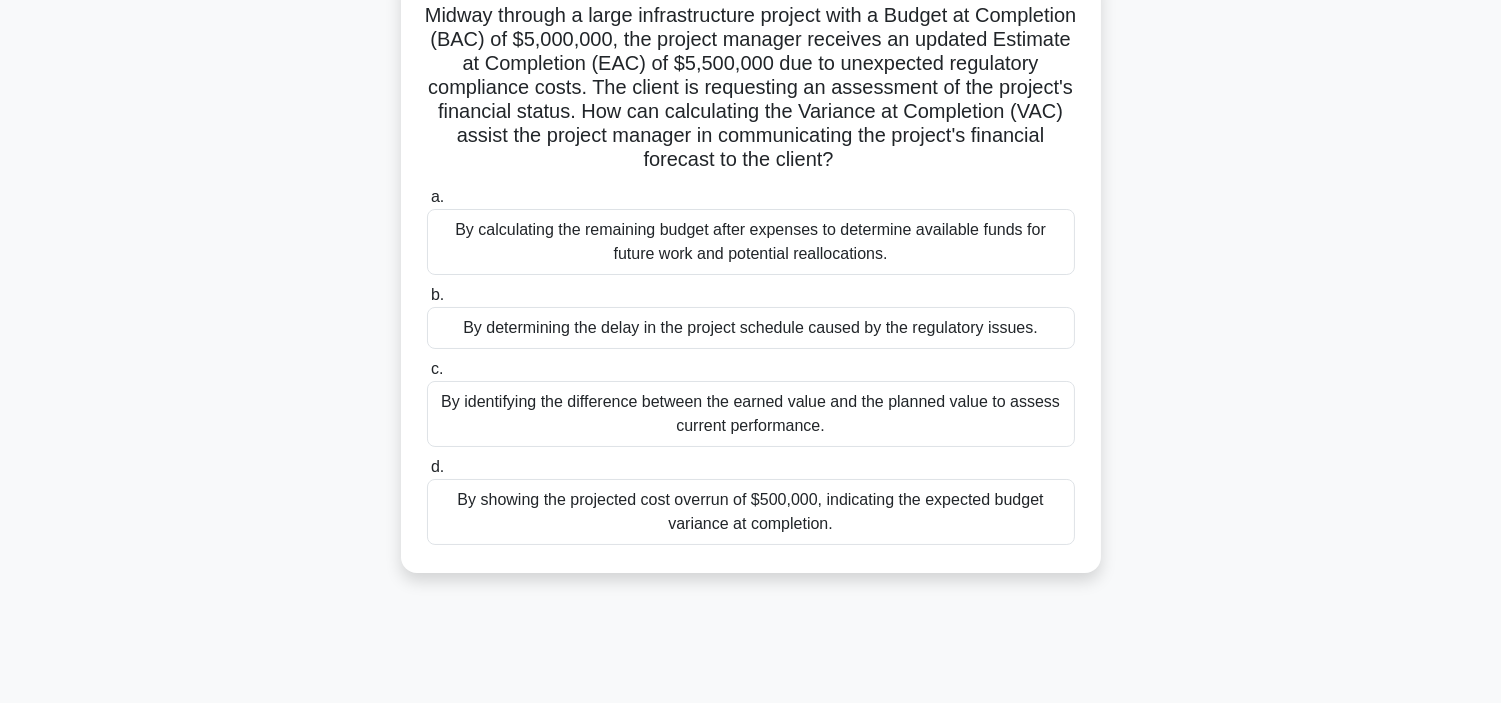 click on "By showing the projected cost overrun of $500,000, indicating the expected budget variance at completion." at bounding box center [751, 512] 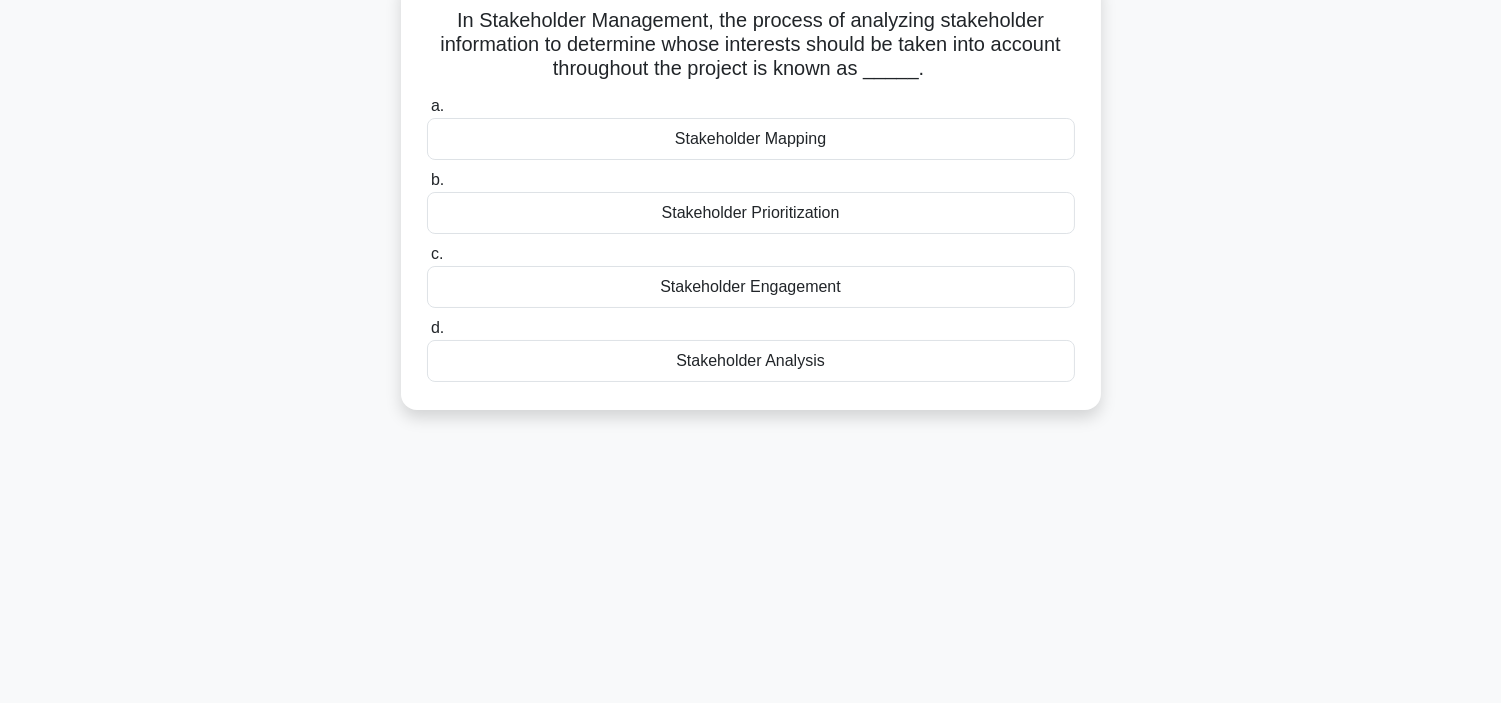 scroll, scrollTop: 0, scrollLeft: 0, axis: both 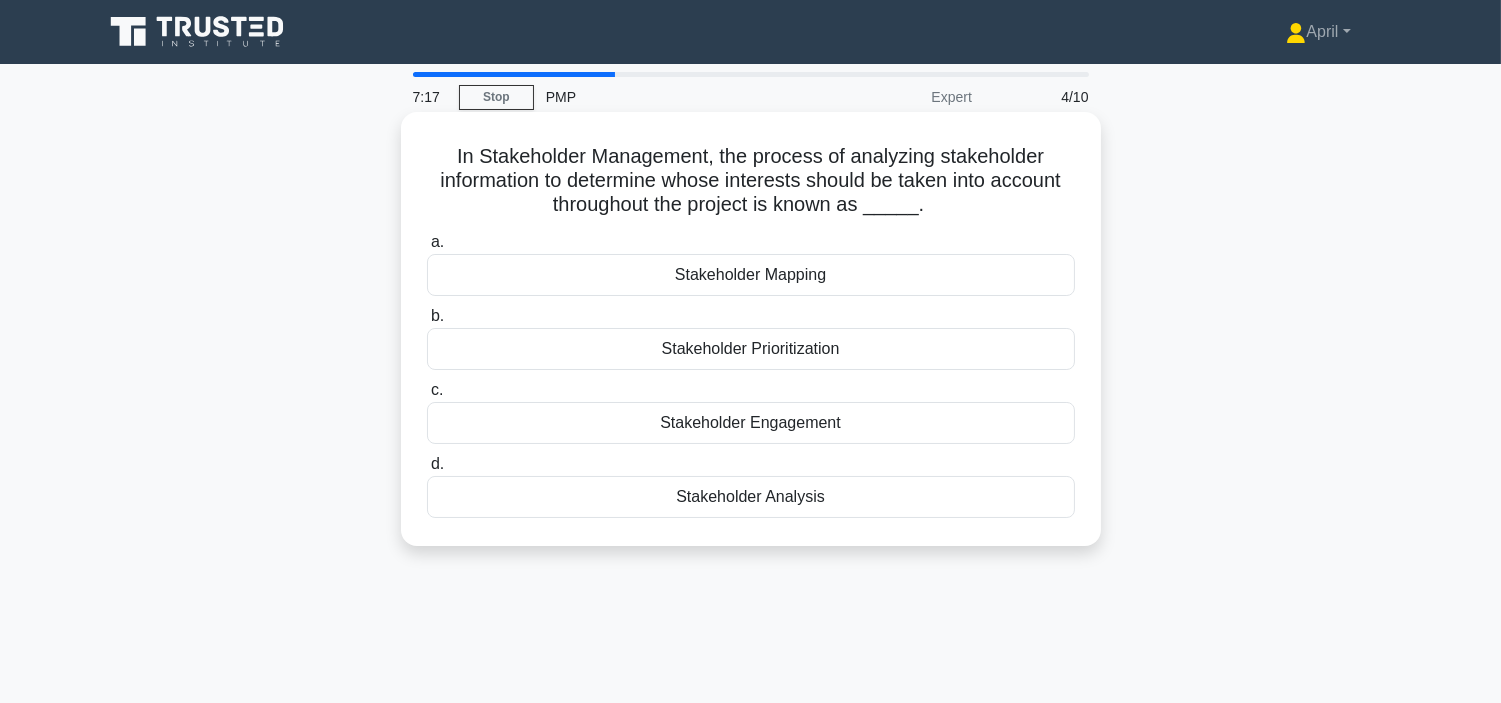 click on "Stakeholder Prioritization" at bounding box center [751, 349] 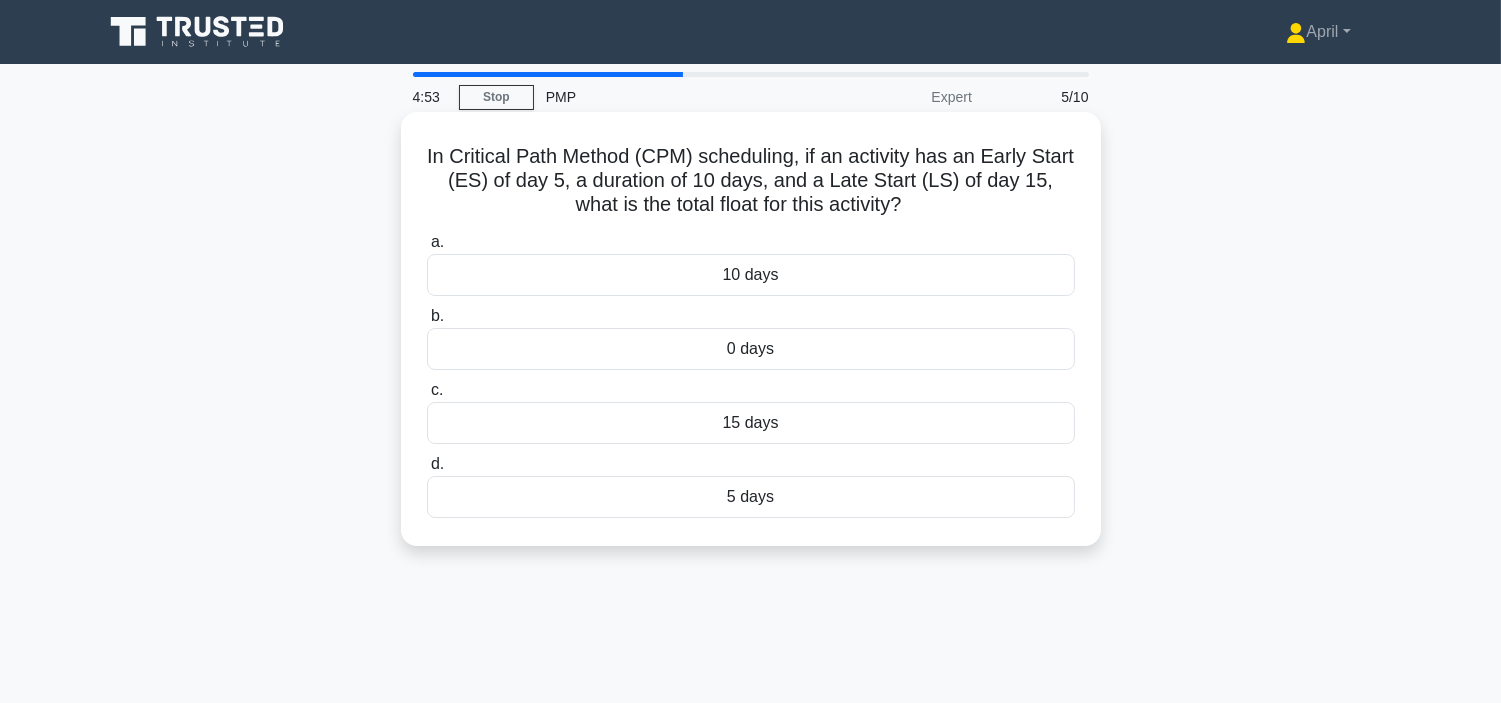 click on "10 days" at bounding box center (751, 275) 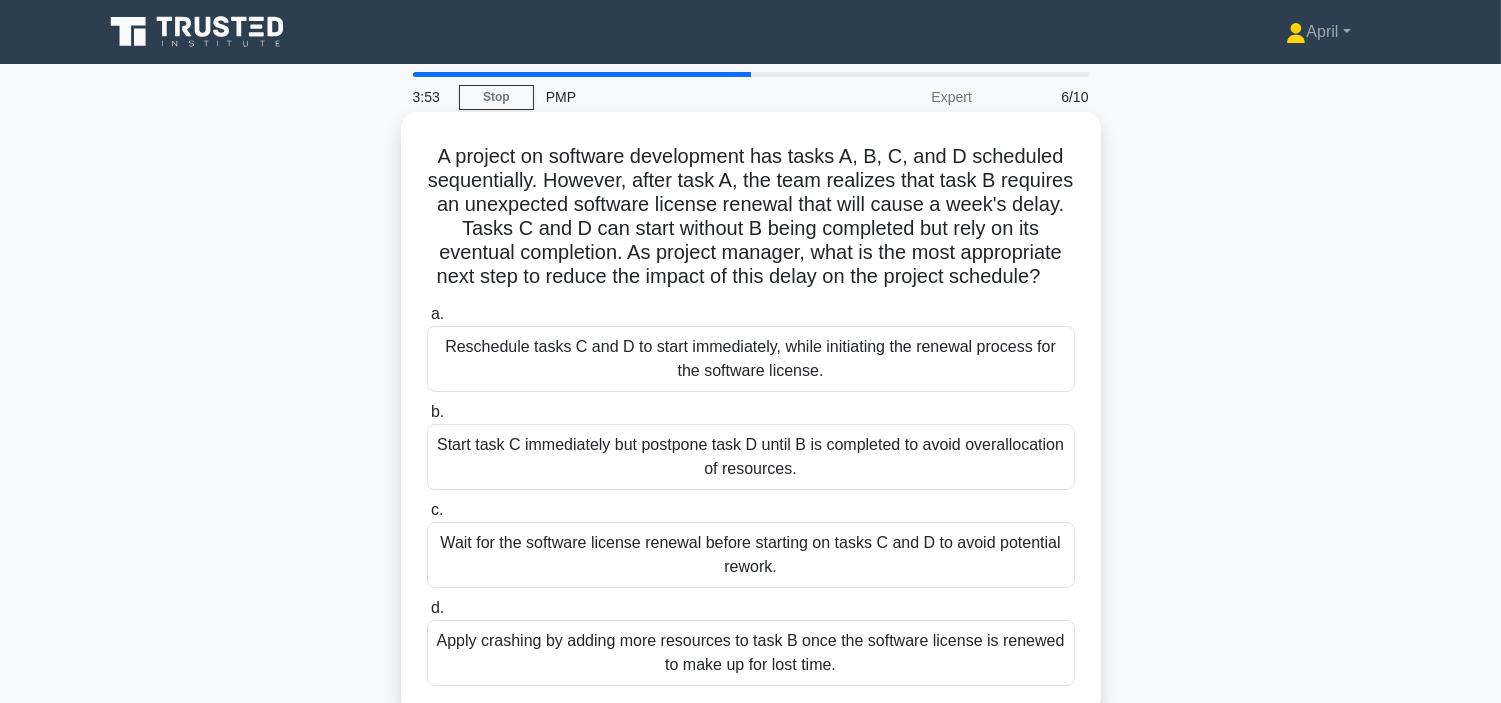 click on "Reschedule tasks C and D to start immediately, while initiating the renewal process for the software license." at bounding box center [751, 359] 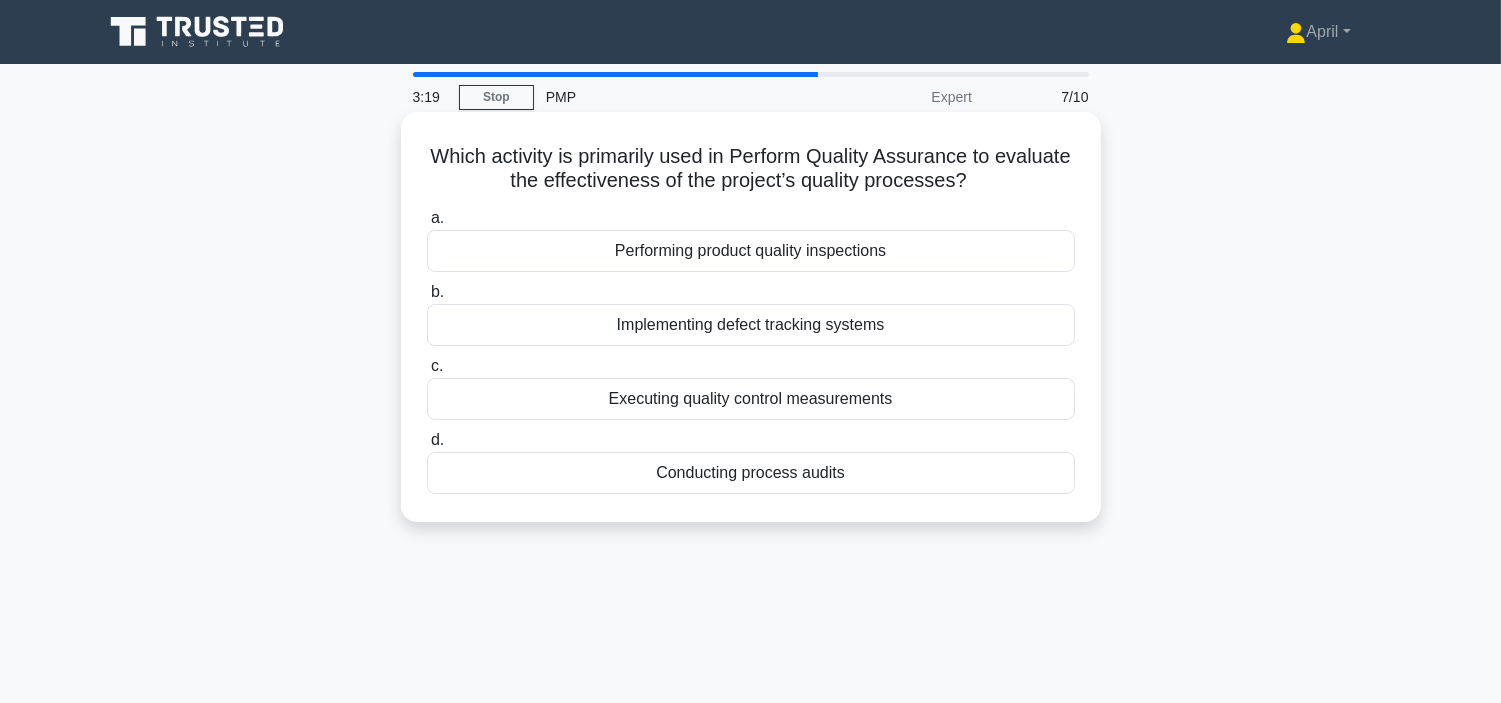 click on "Performing product quality inspections" at bounding box center (751, 251) 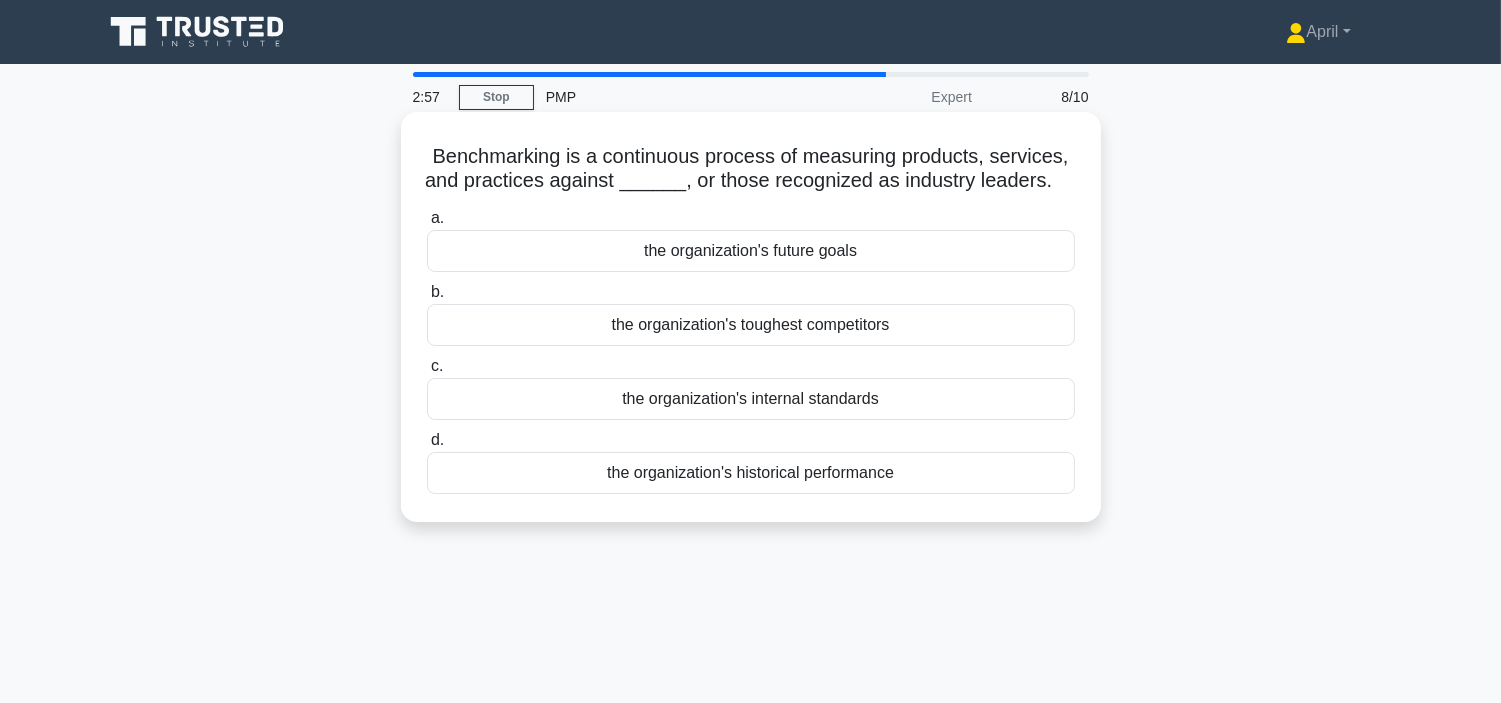 click on "the organization's historical performance" at bounding box center (751, 473) 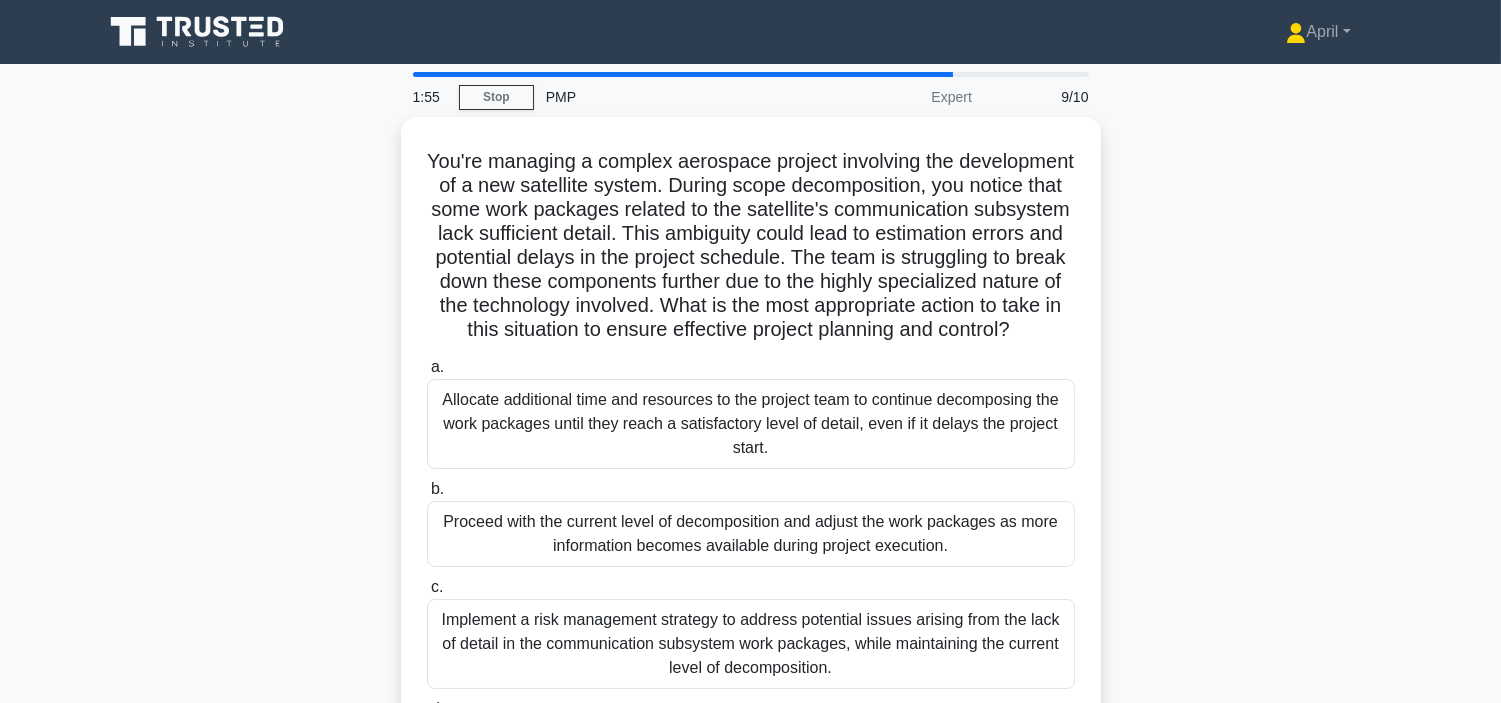 drag, startPoint x: 1488, startPoint y: 293, endPoint x: 1501, endPoint y: 356, distance: 64.327286 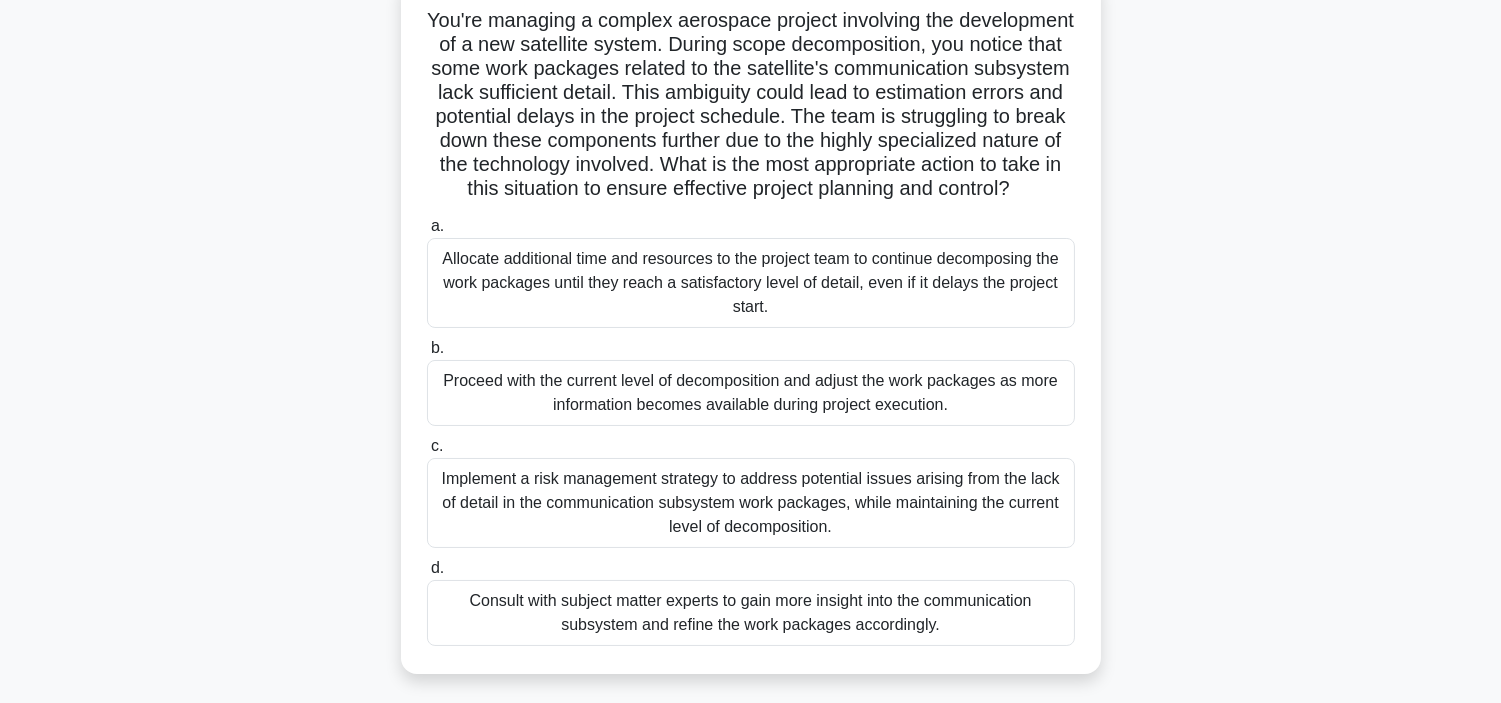 scroll, scrollTop: 152, scrollLeft: 0, axis: vertical 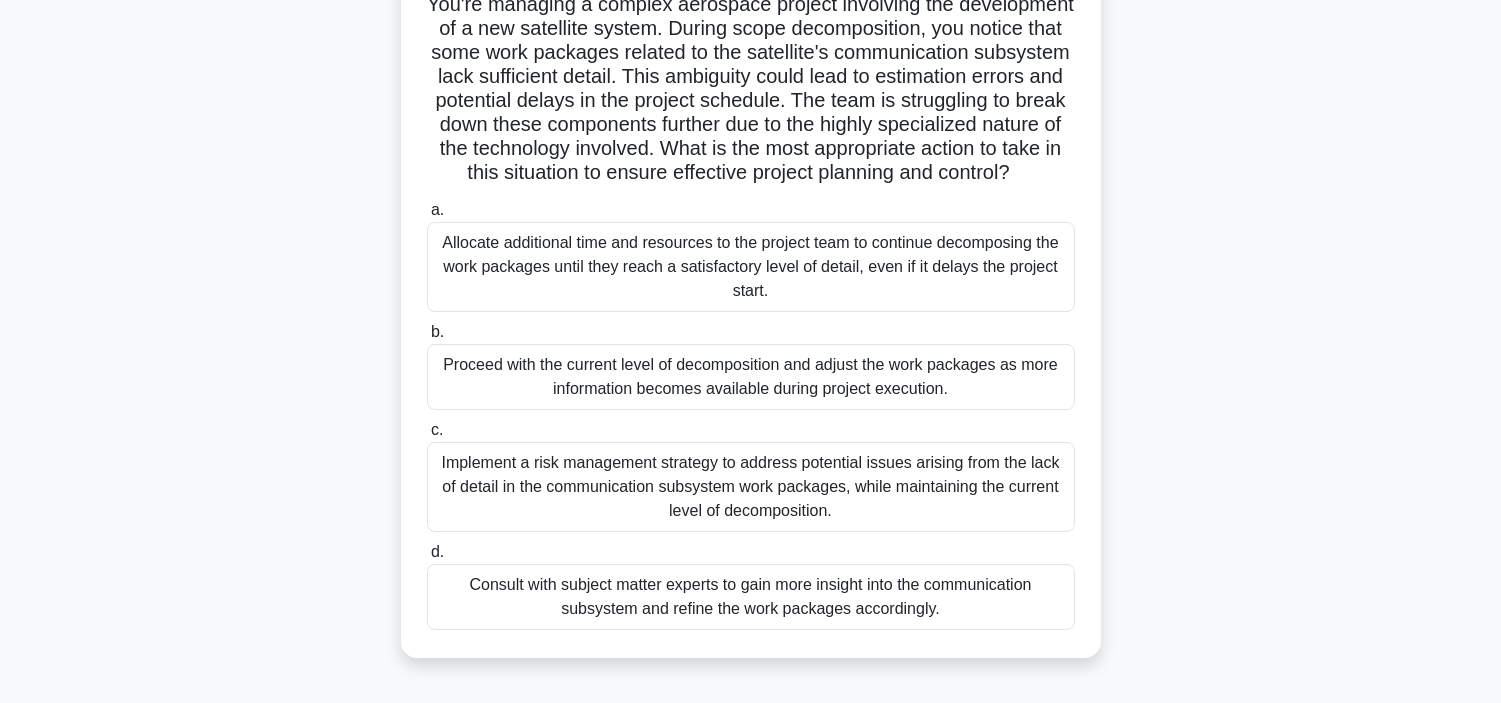 click on "Implement a risk management strategy to address potential issues arising from the lack of detail in the communication subsystem work packages, while maintaining the current level of decomposition." at bounding box center (751, 487) 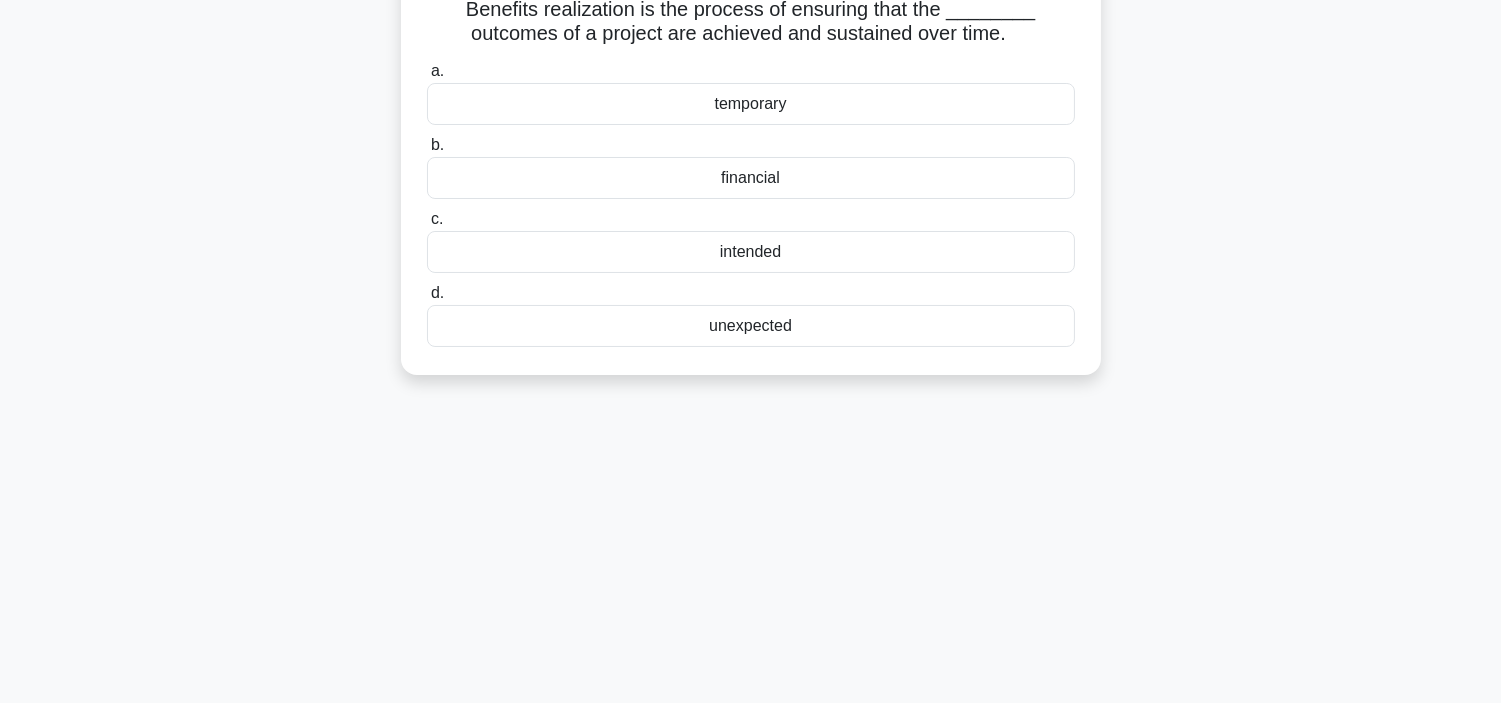 scroll, scrollTop: 0, scrollLeft: 0, axis: both 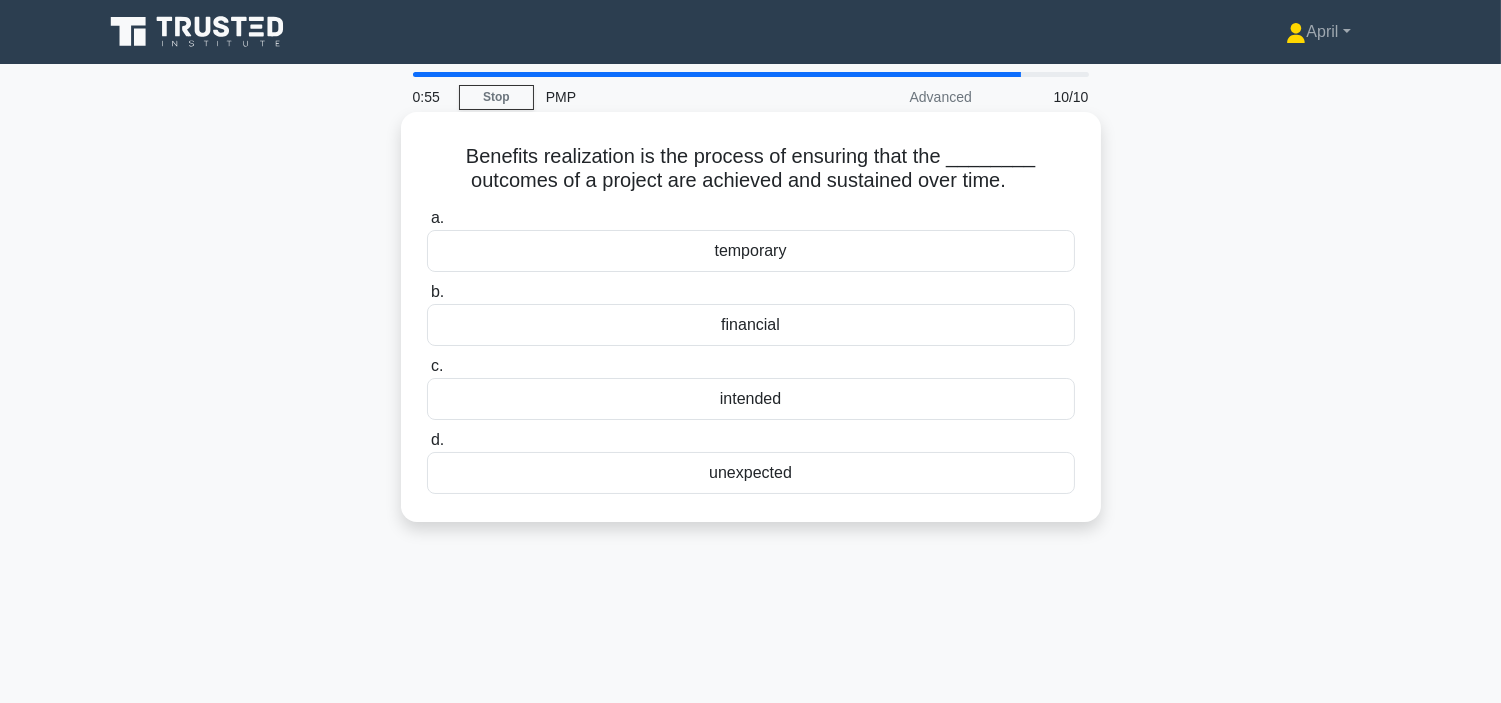 click on "unexpected" at bounding box center (751, 473) 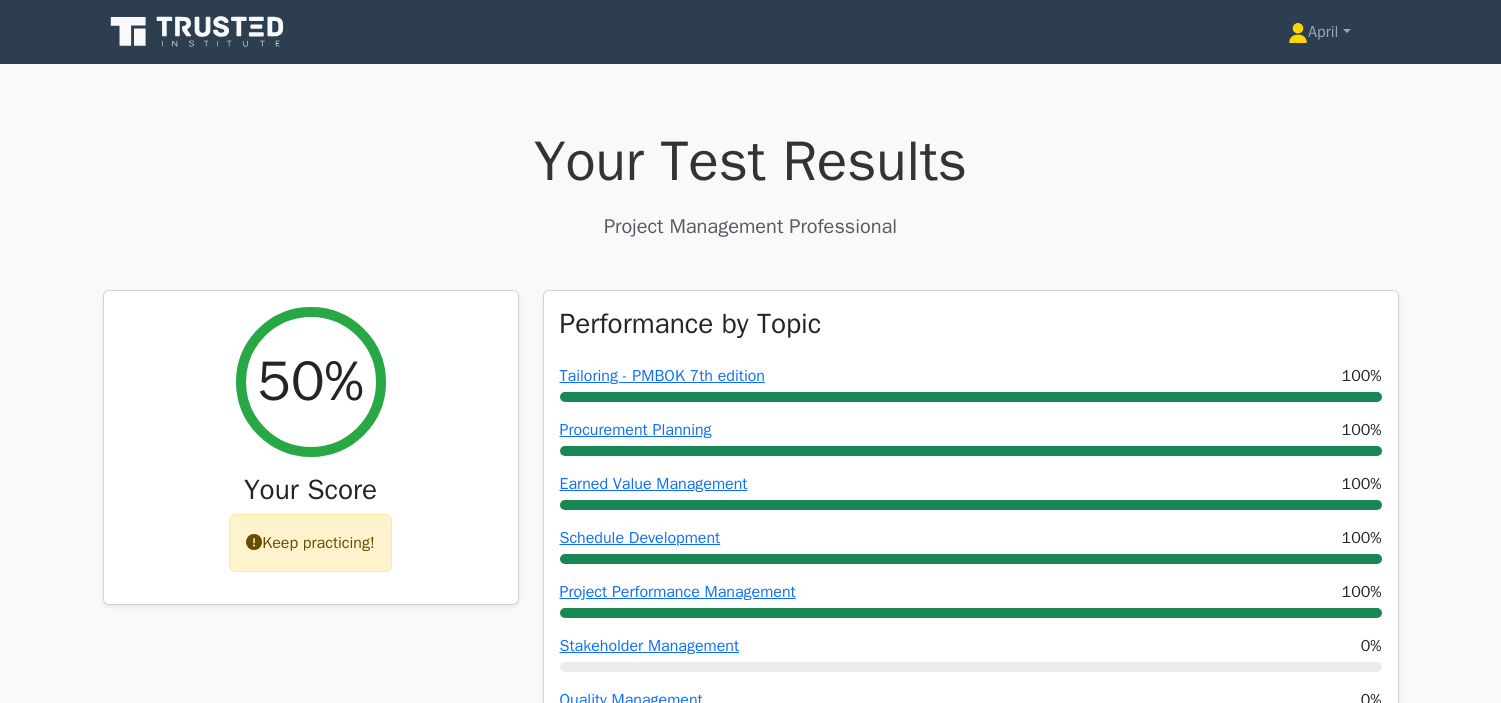 scroll, scrollTop: 0, scrollLeft: 0, axis: both 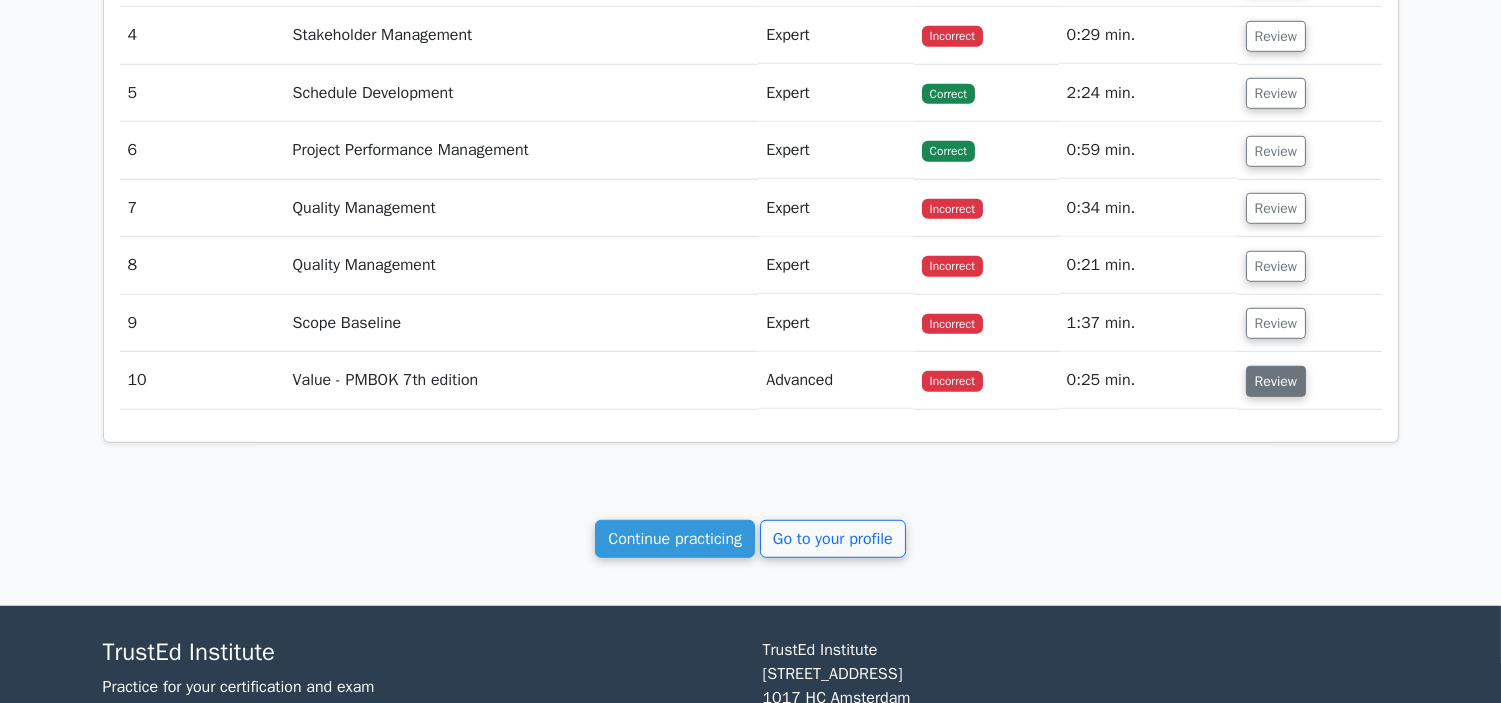 click on "Review" at bounding box center [1276, 381] 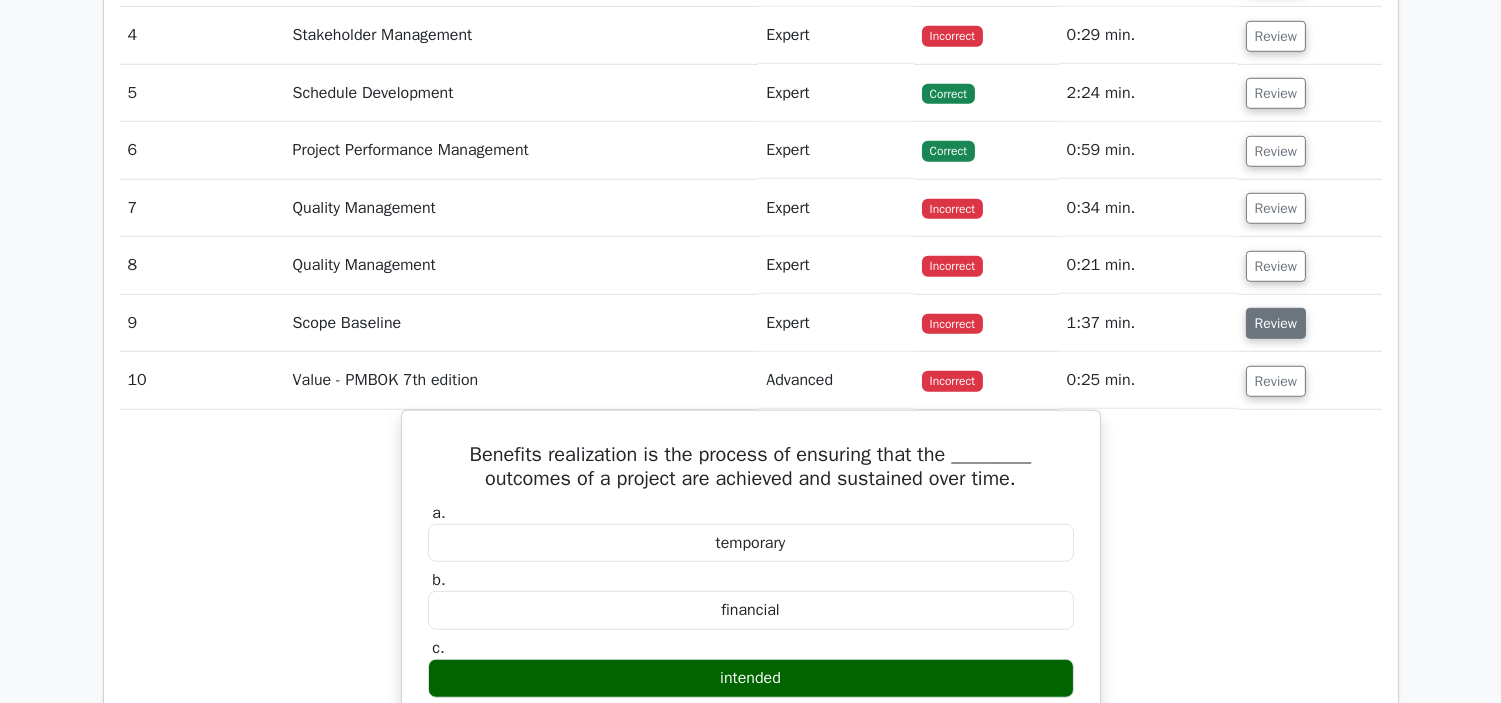 click on "Review" at bounding box center (1276, 323) 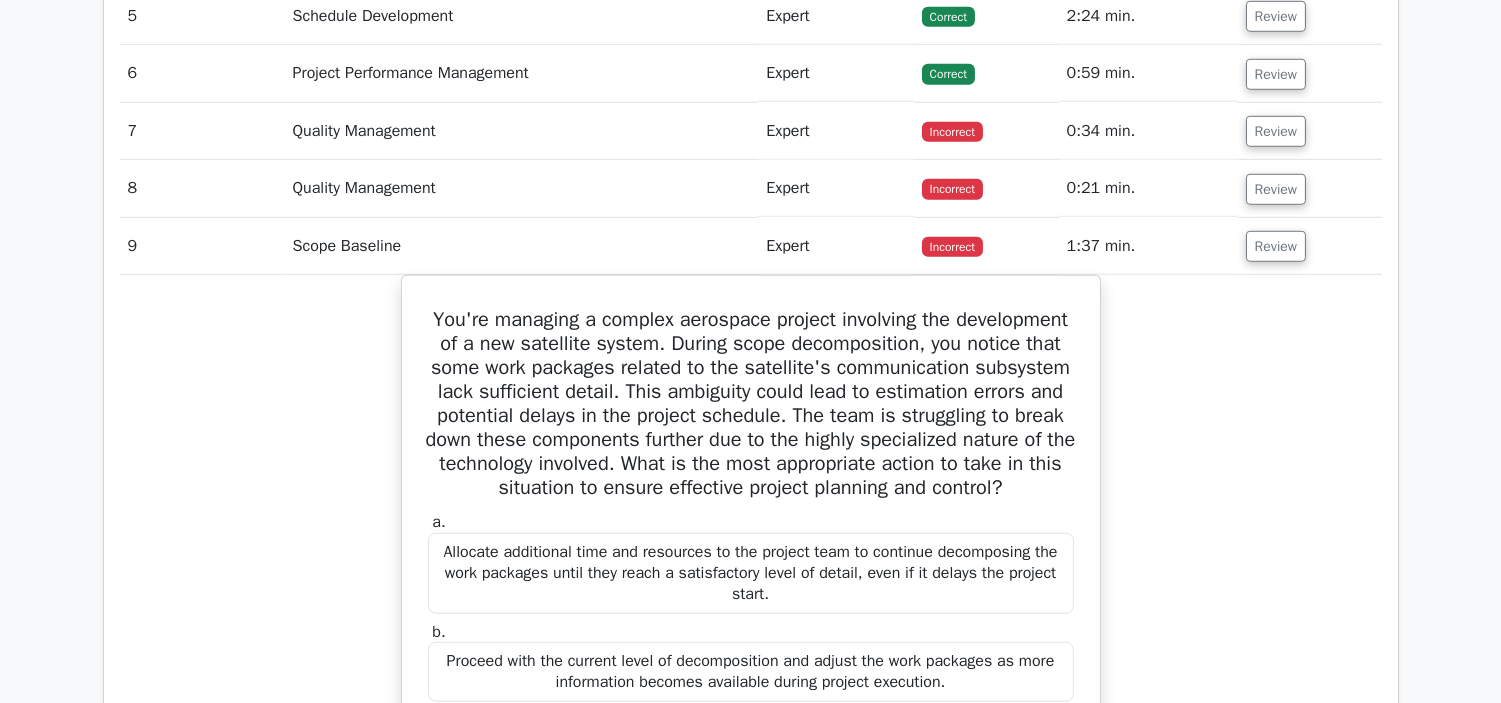 scroll, scrollTop: 2661, scrollLeft: 0, axis: vertical 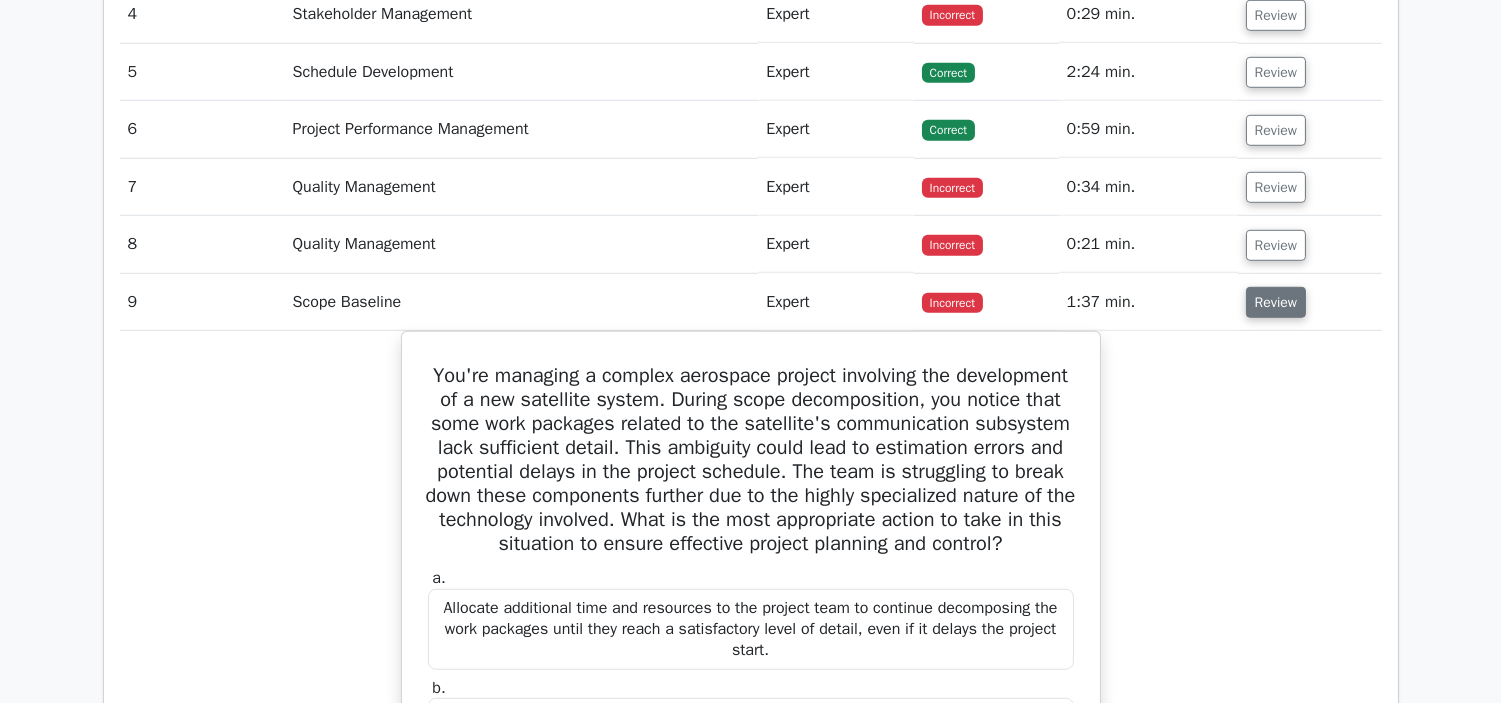click on "Review" at bounding box center [1276, 302] 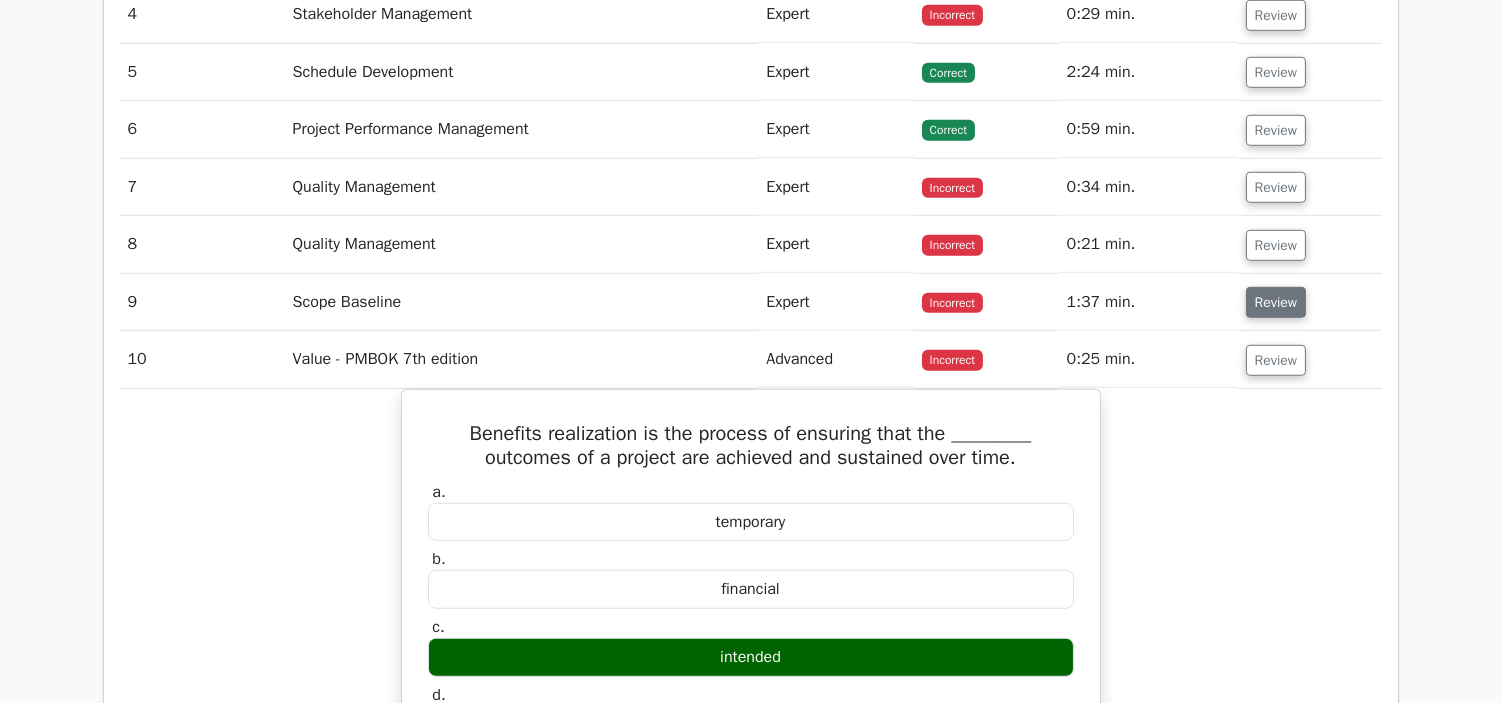 click on "Review" at bounding box center [1276, 302] 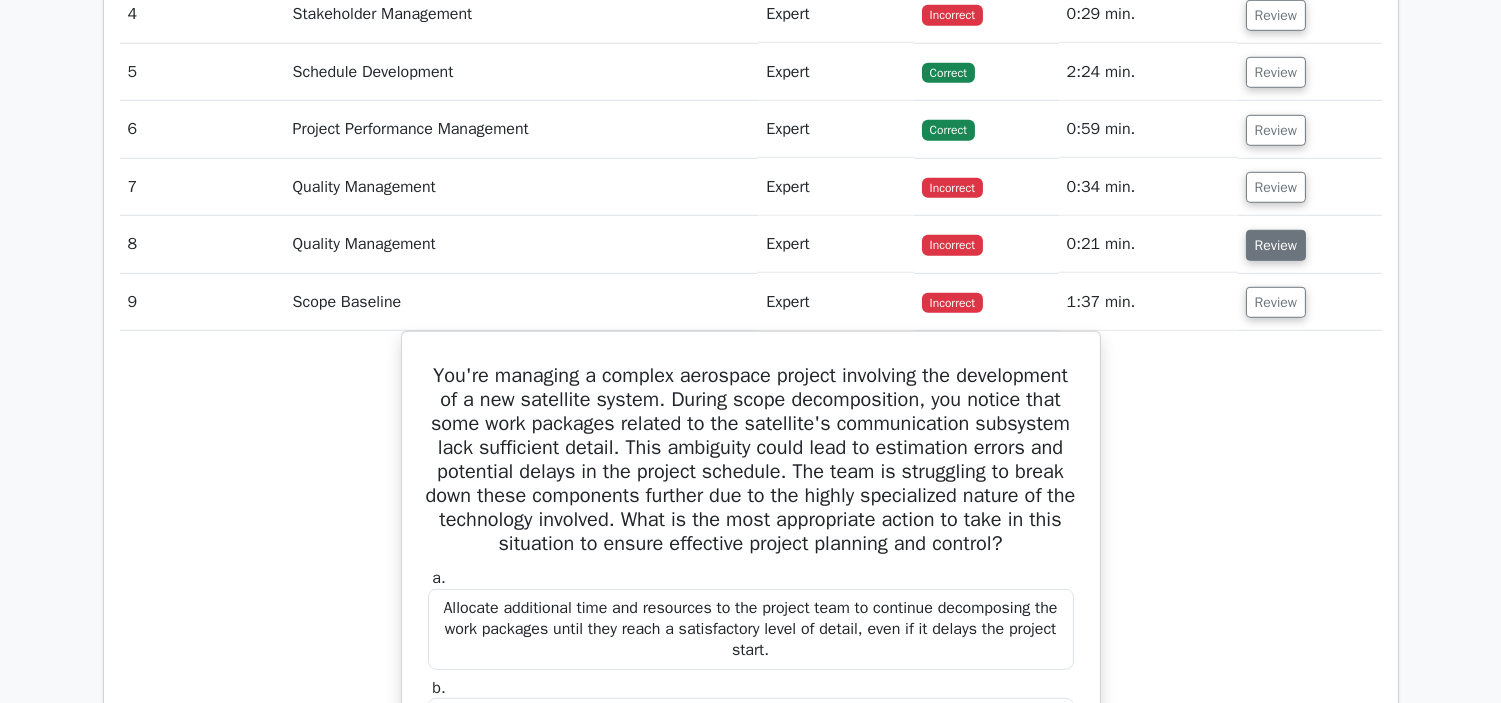 click on "Review" at bounding box center (1276, 245) 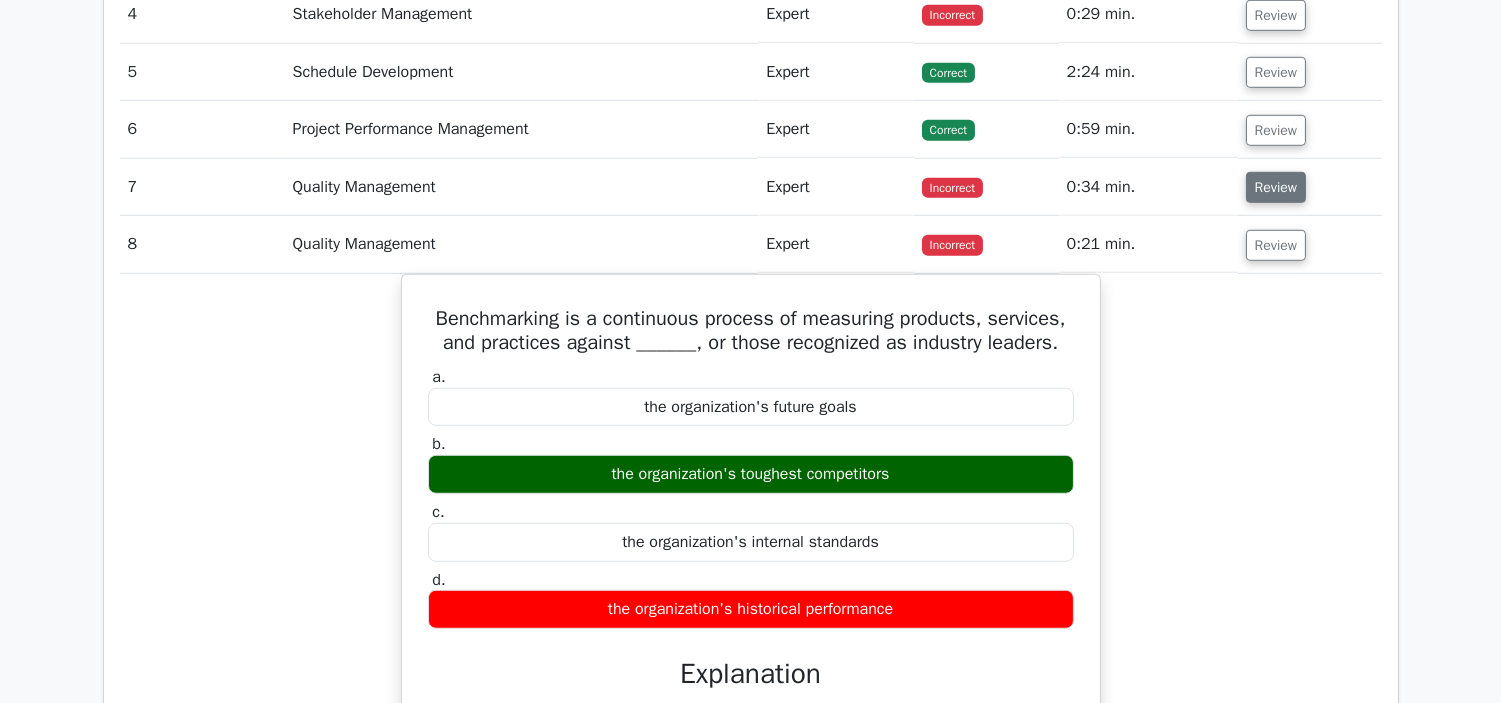 click on "Review" at bounding box center [1276, 187] 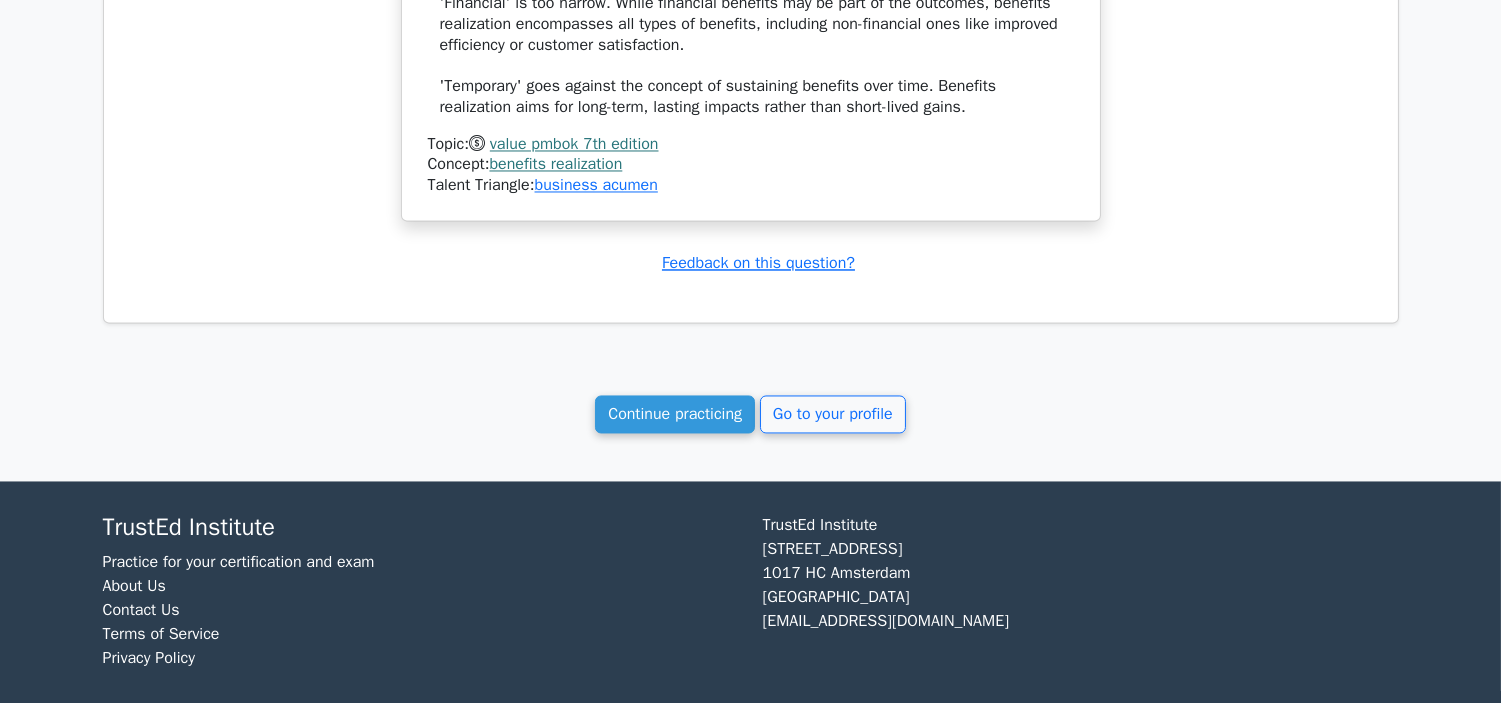 scroll, scrollTop: 6992, scrollLeft: 0, axis: vertical 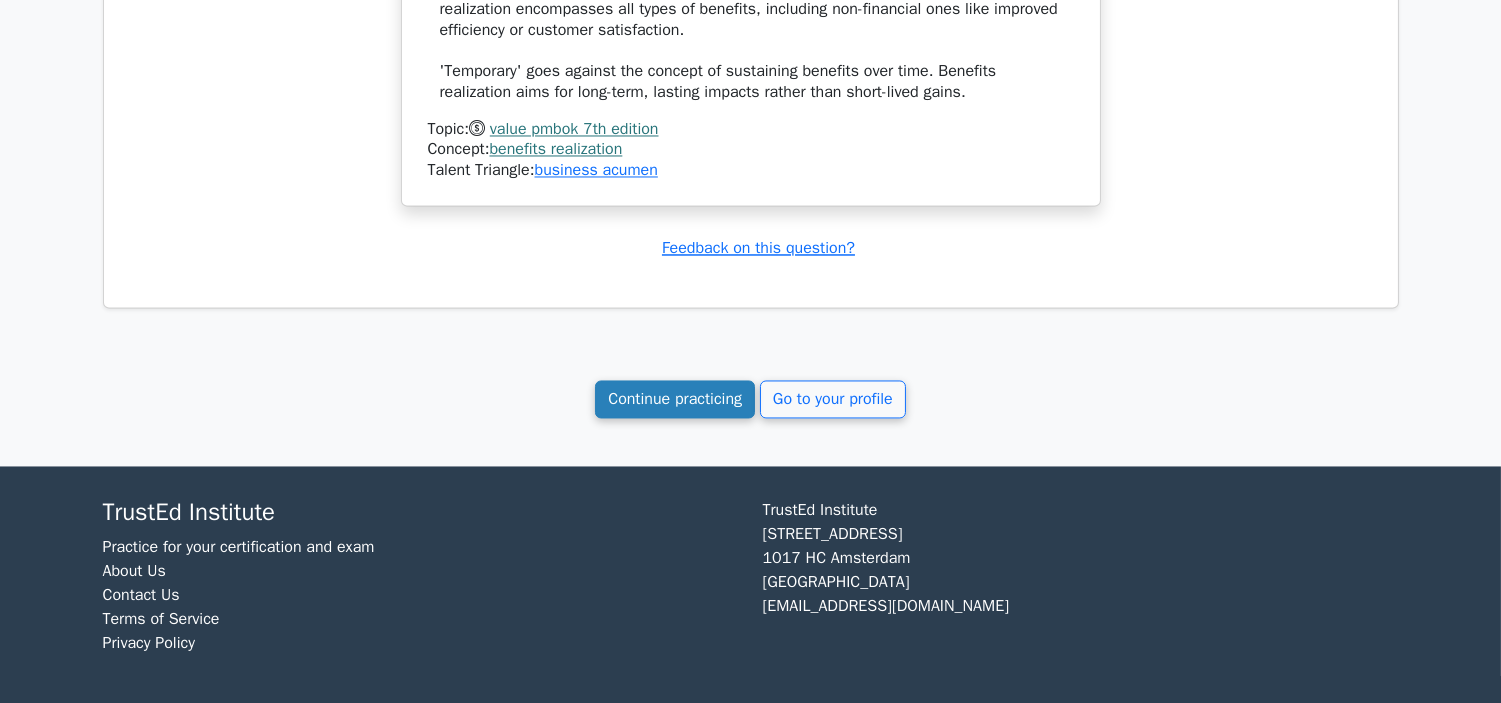 click on "Continue practicing" at bounding box center (675, 399) 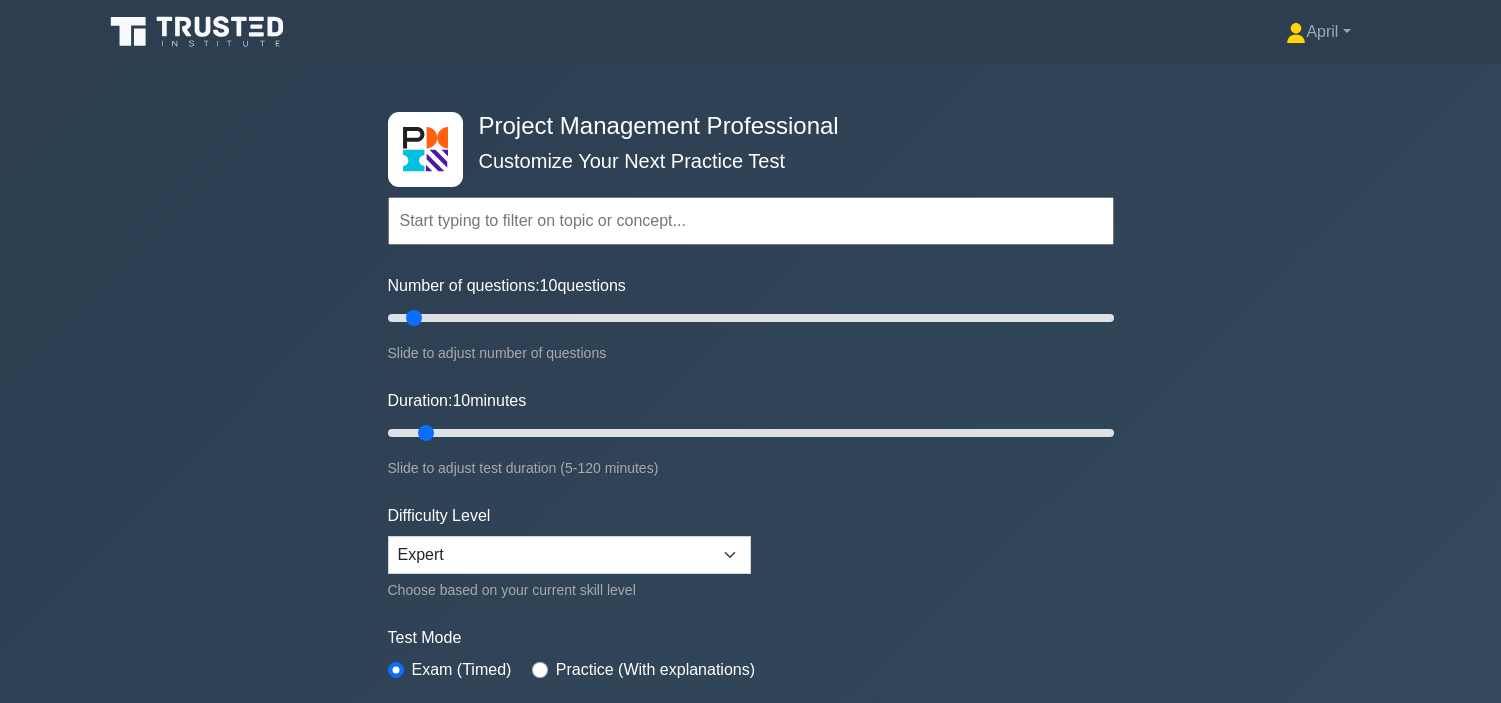 scroll, scrollTop: 0, scrollLeft: 0, axis: both 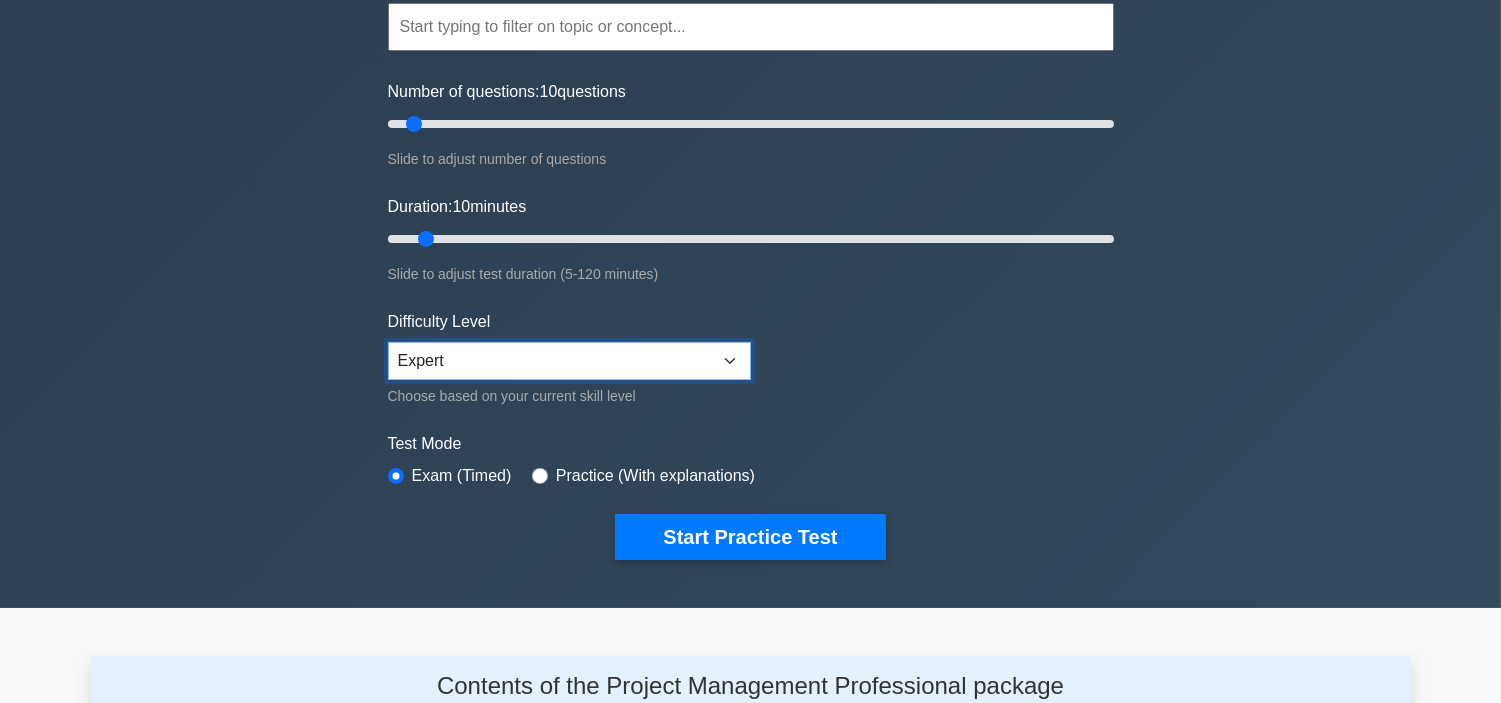 click on "Beginner
Intermediate
Expert" at bounding box center [569, 361] 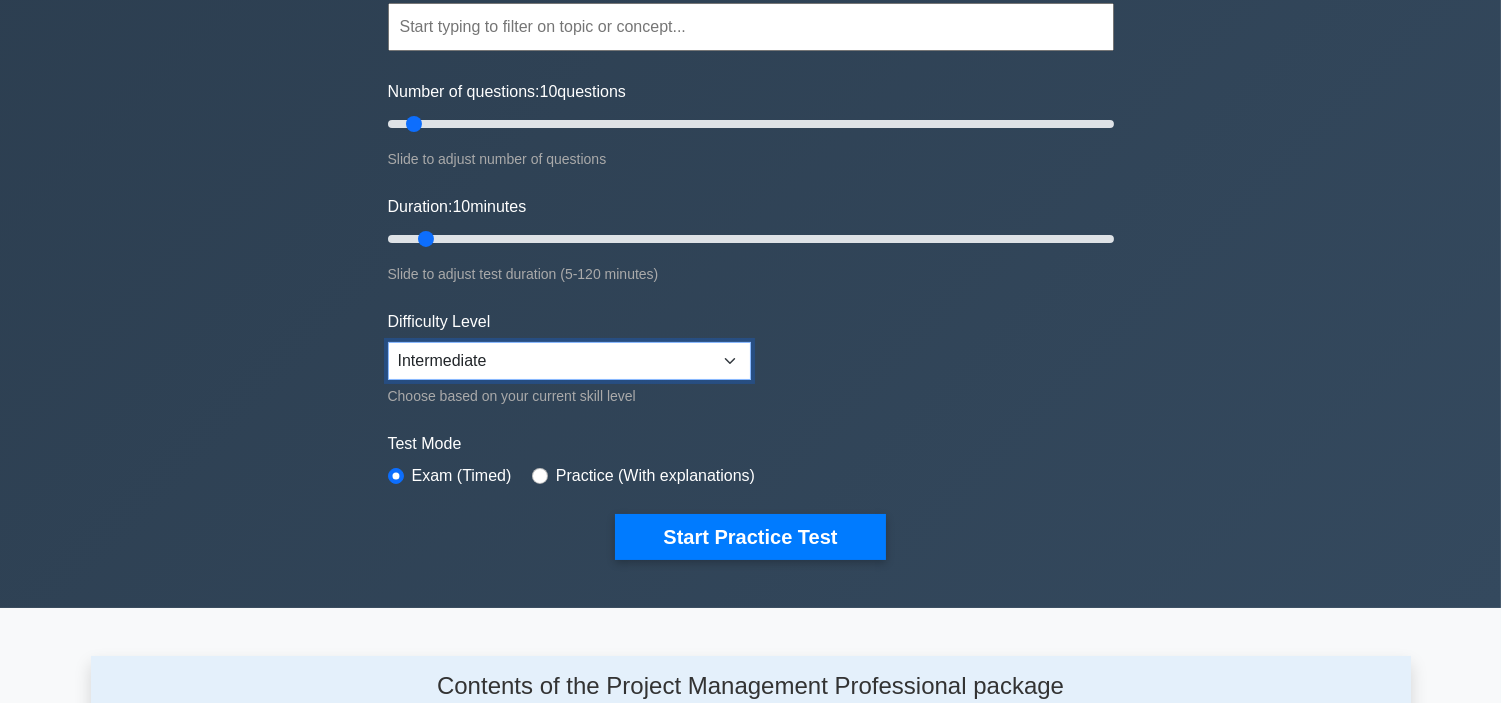 click on "Beginner
Intermediate
Expert" at bounding box center [569, 361] 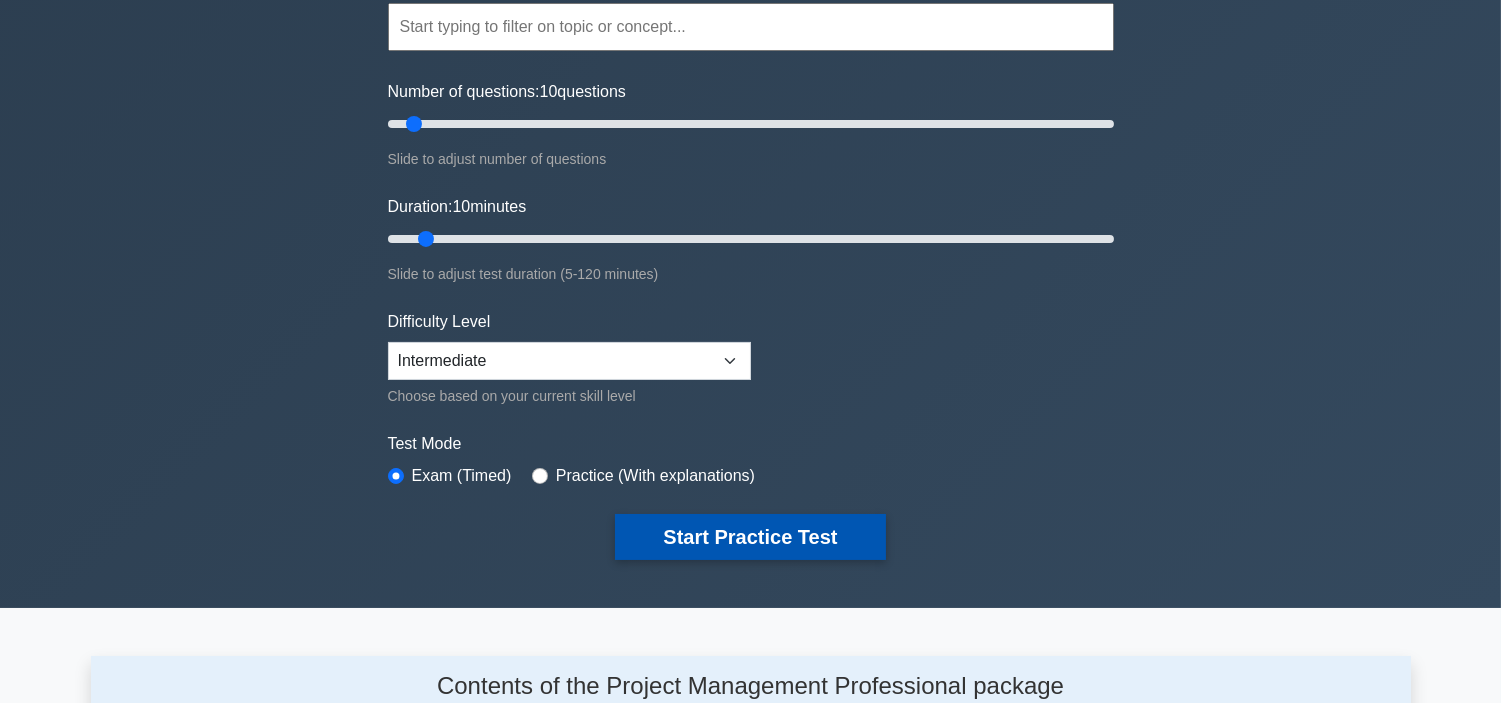 click on "Start Practice Test" at bounding box center (750, 537) 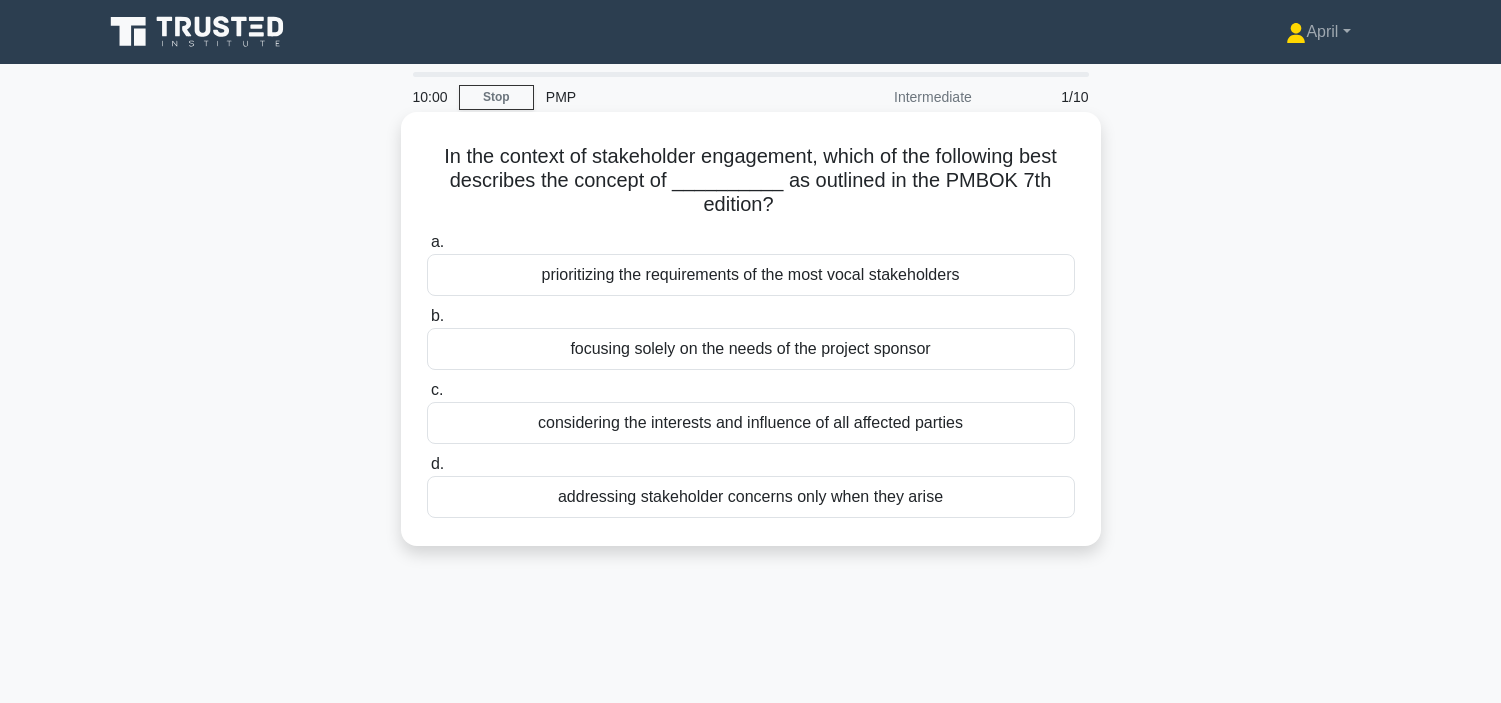 scroll, scrollTop: 0, scrollLeft: 0, axis: both 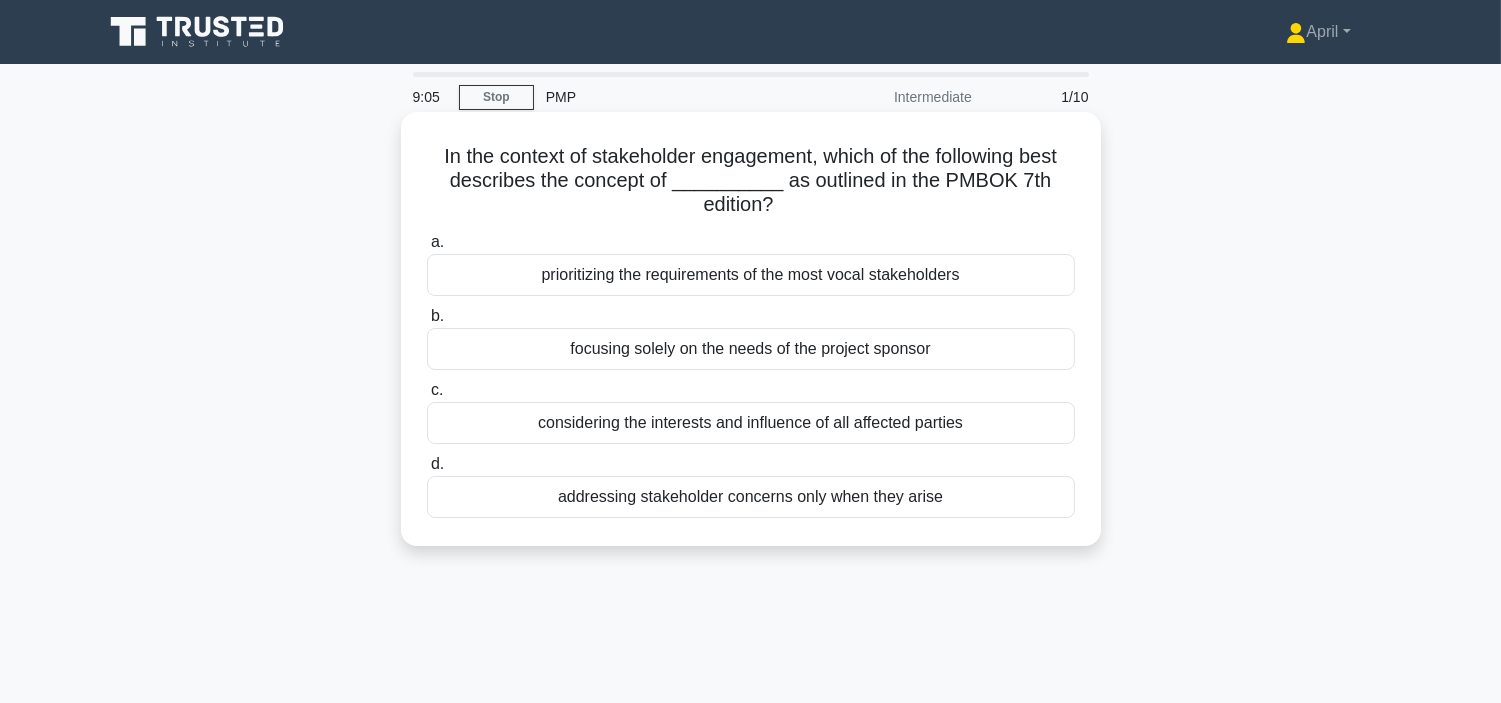 click on "considering the interests and influence of all affected parties" at bounding box center (751, 423) 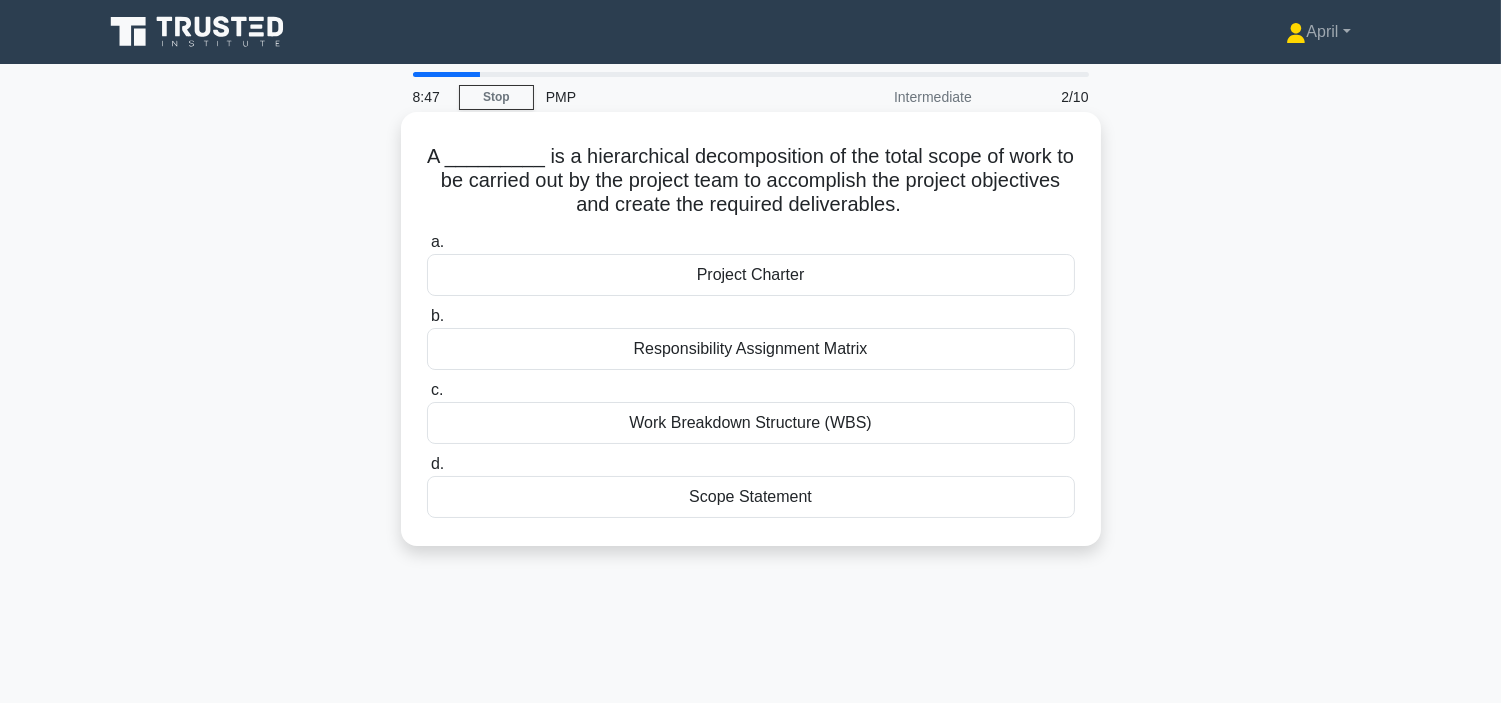 click on "Work Breakdown Structure (WBS)" at bounding box center (751, 423) 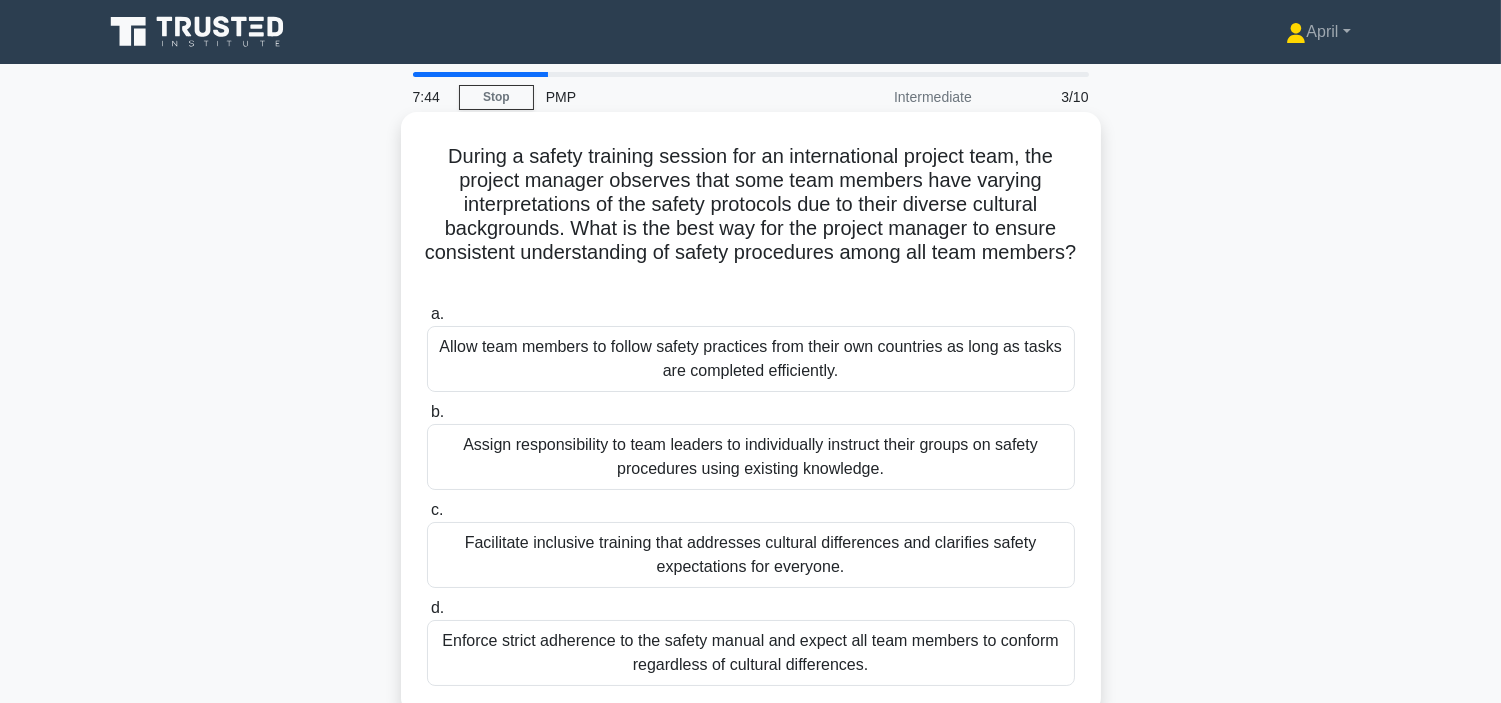 click on "Assign responsibility to team leaders to individually instruct their groups on safety procedures using existing knowledge." at bounding box center [751, 457] 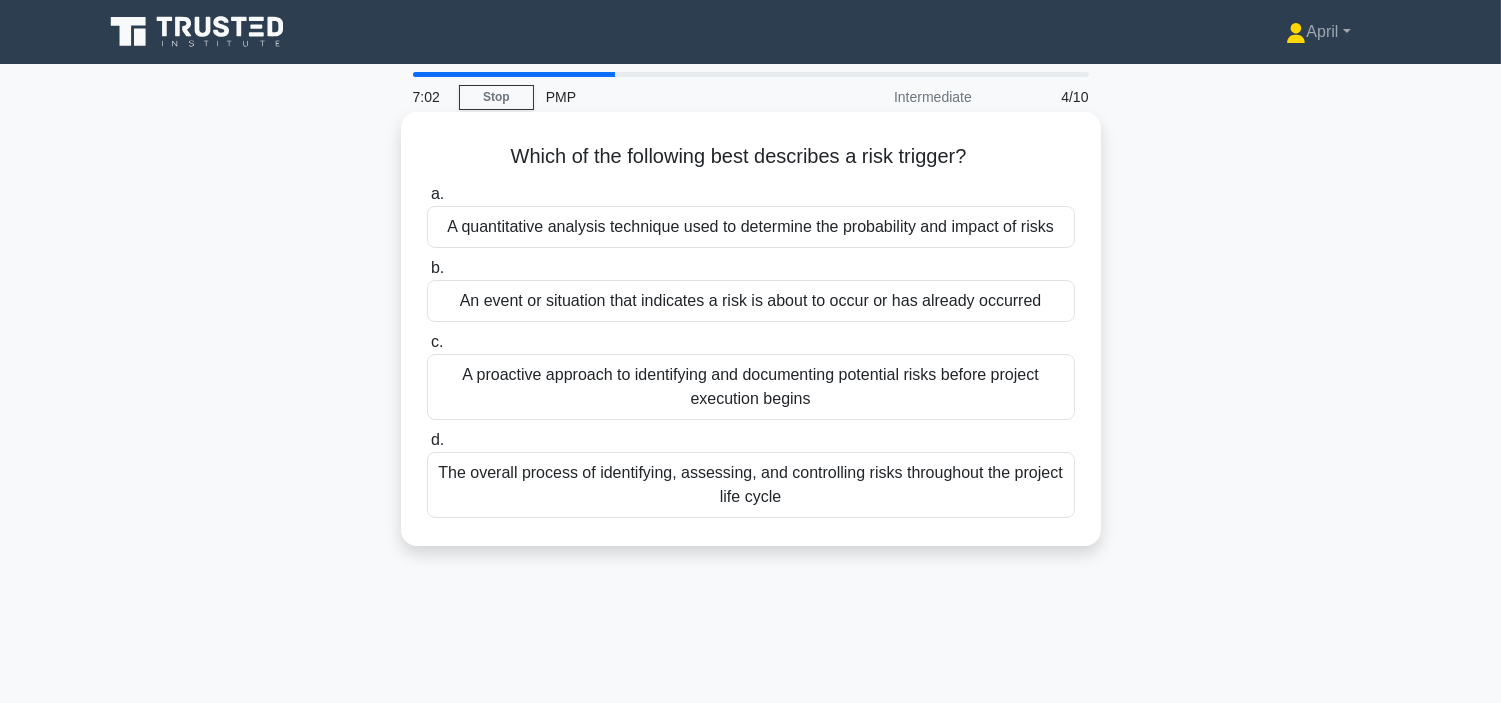 click on "An event or situation that indicates a risk is about to occur or has already occurred" at bounding box center (751, 301) 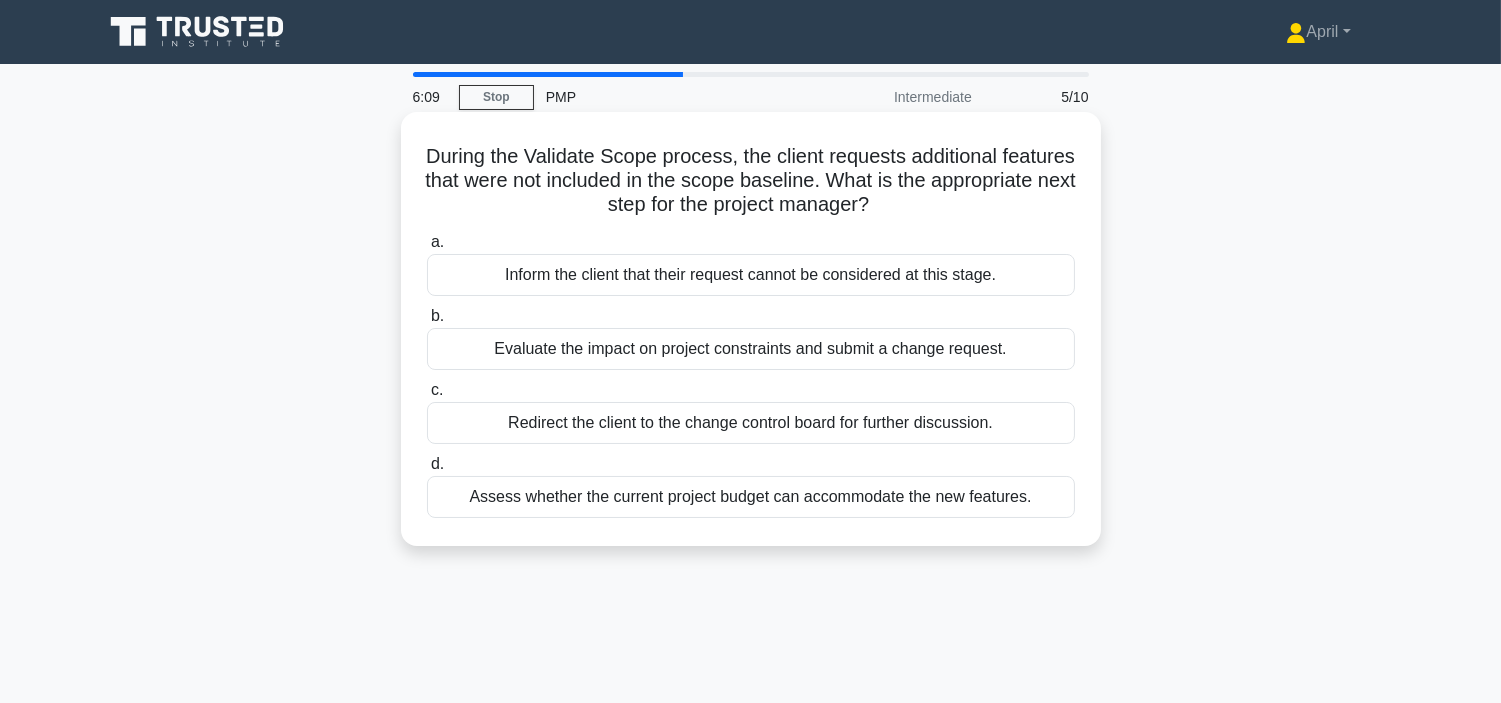 click on "Evaluate the impact on project constraints and submit a change request." at bounding box center (751, 349) 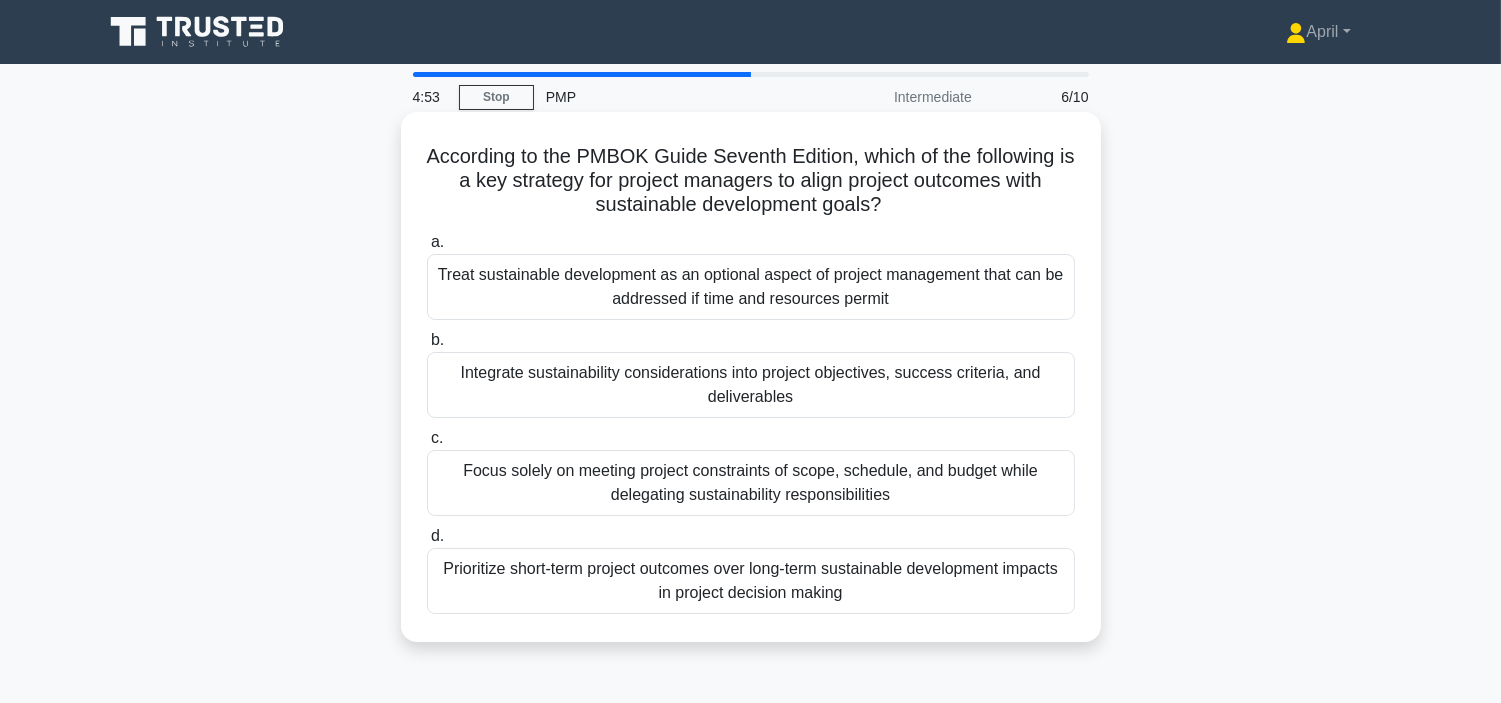 click on "Integrate sustainability considerations into project objectives, success criteria, and deliverables" at bounding box center (751, 385) 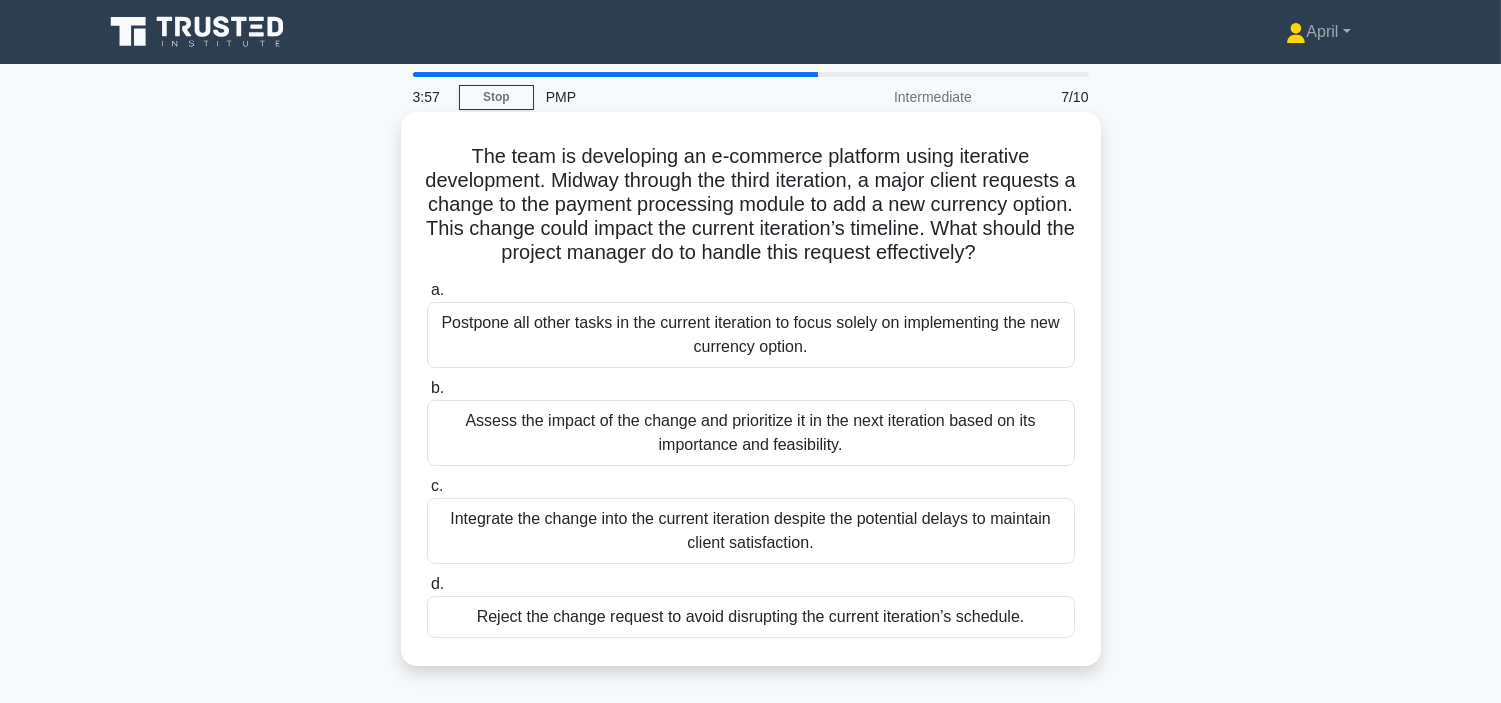 click on "Assess the impact of the change and prioritize it in the next iteration based on its importance and feasibility." at bounding box center (751, 433) 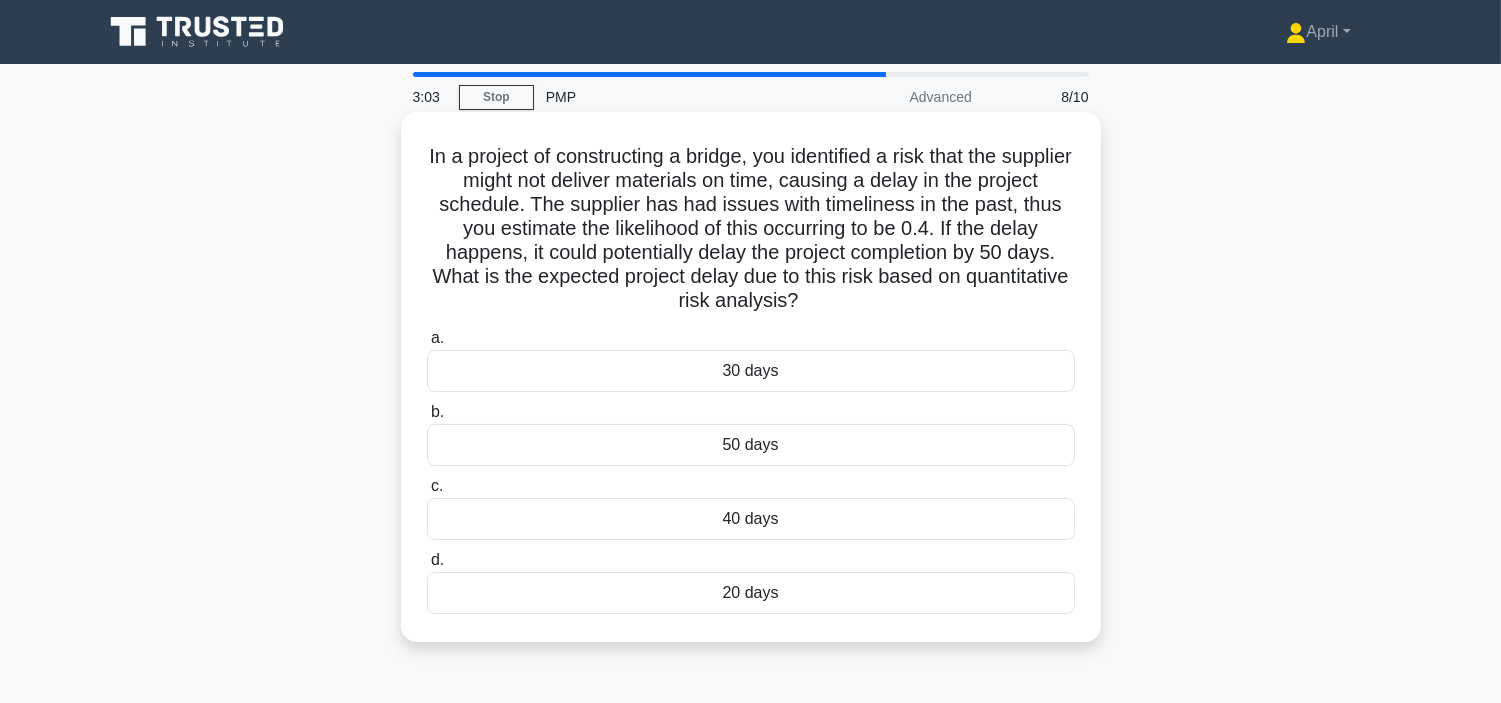 click on "20 days" at bounding box center (751, 593) 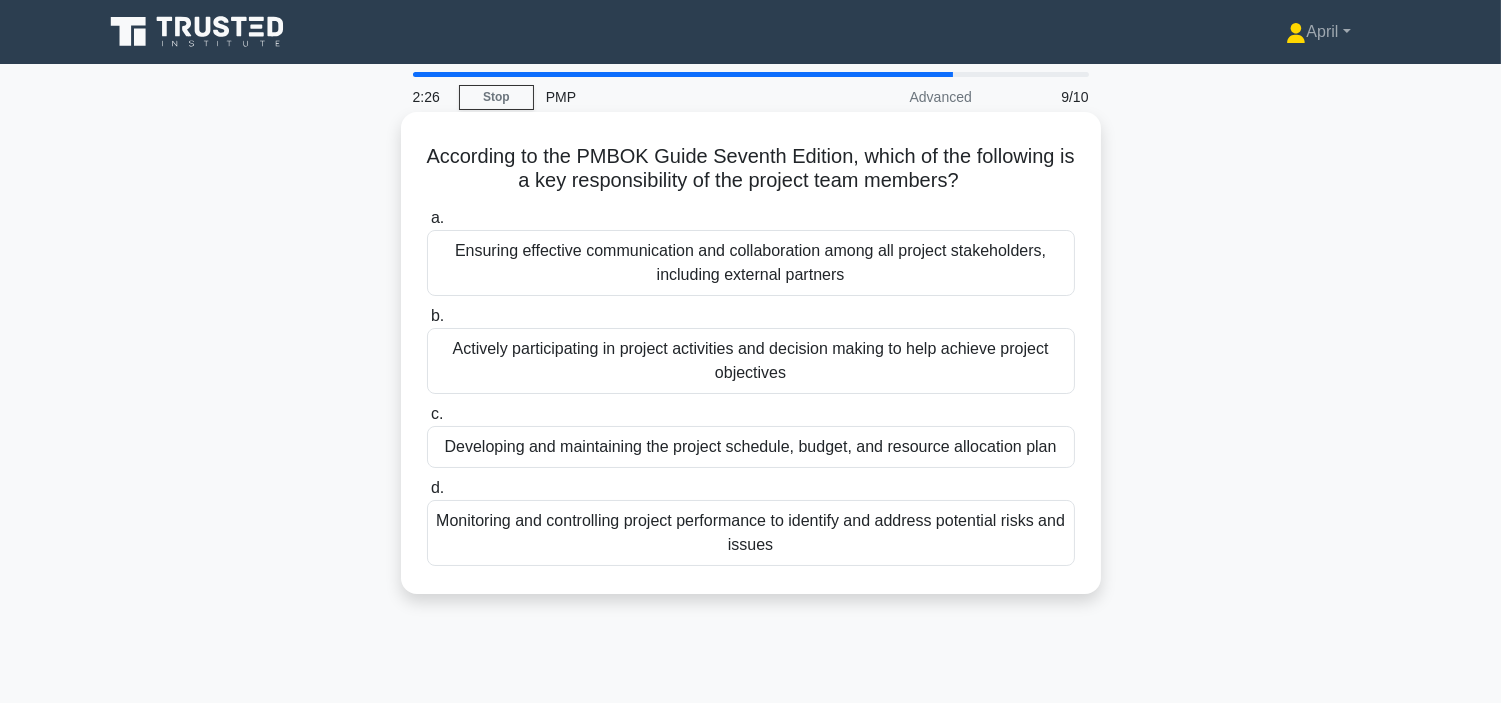 click on "Actively participating in project activities and decision making to help achieve project objectives" at bounding box center [751, 361] 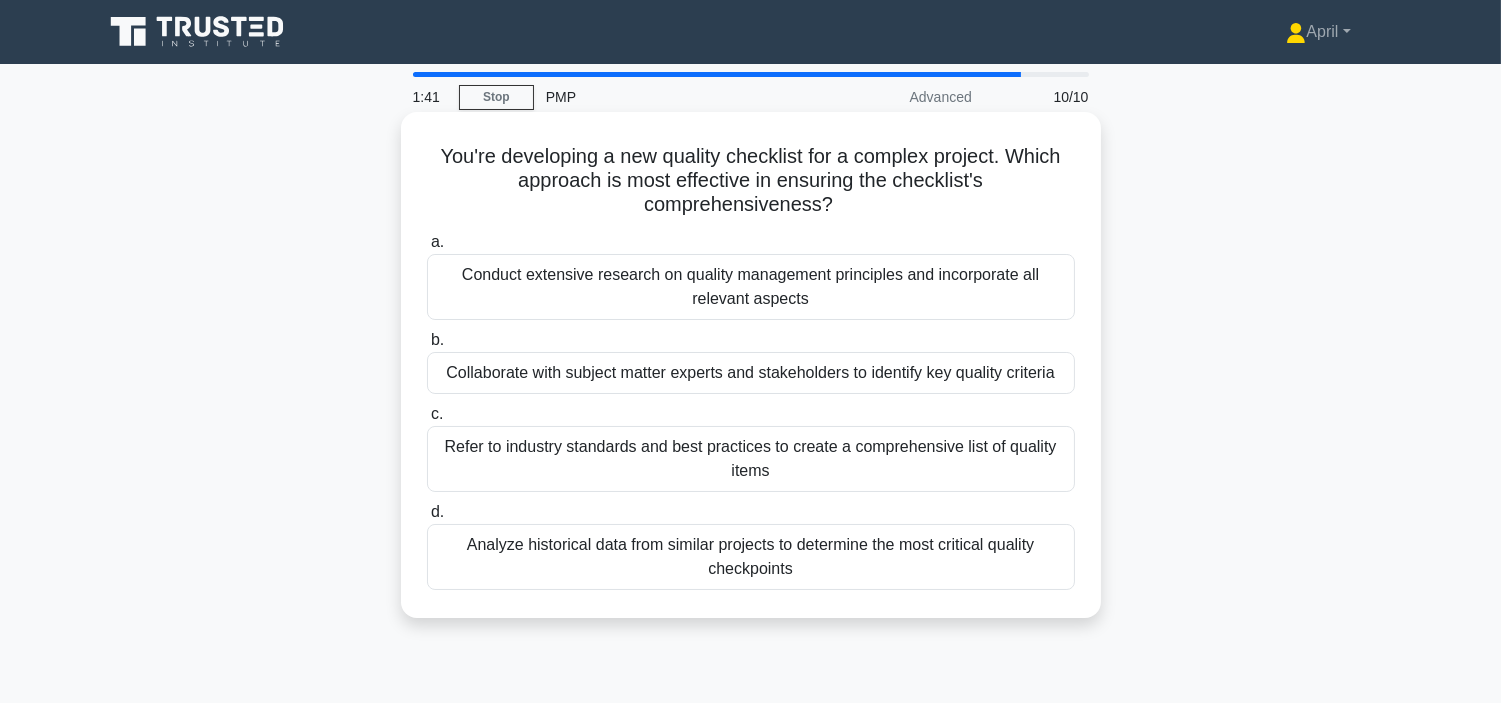 click on "Collaborate with subject matter experts and stakeholders to identify key quality criteria" at bounding box center [751, 373] 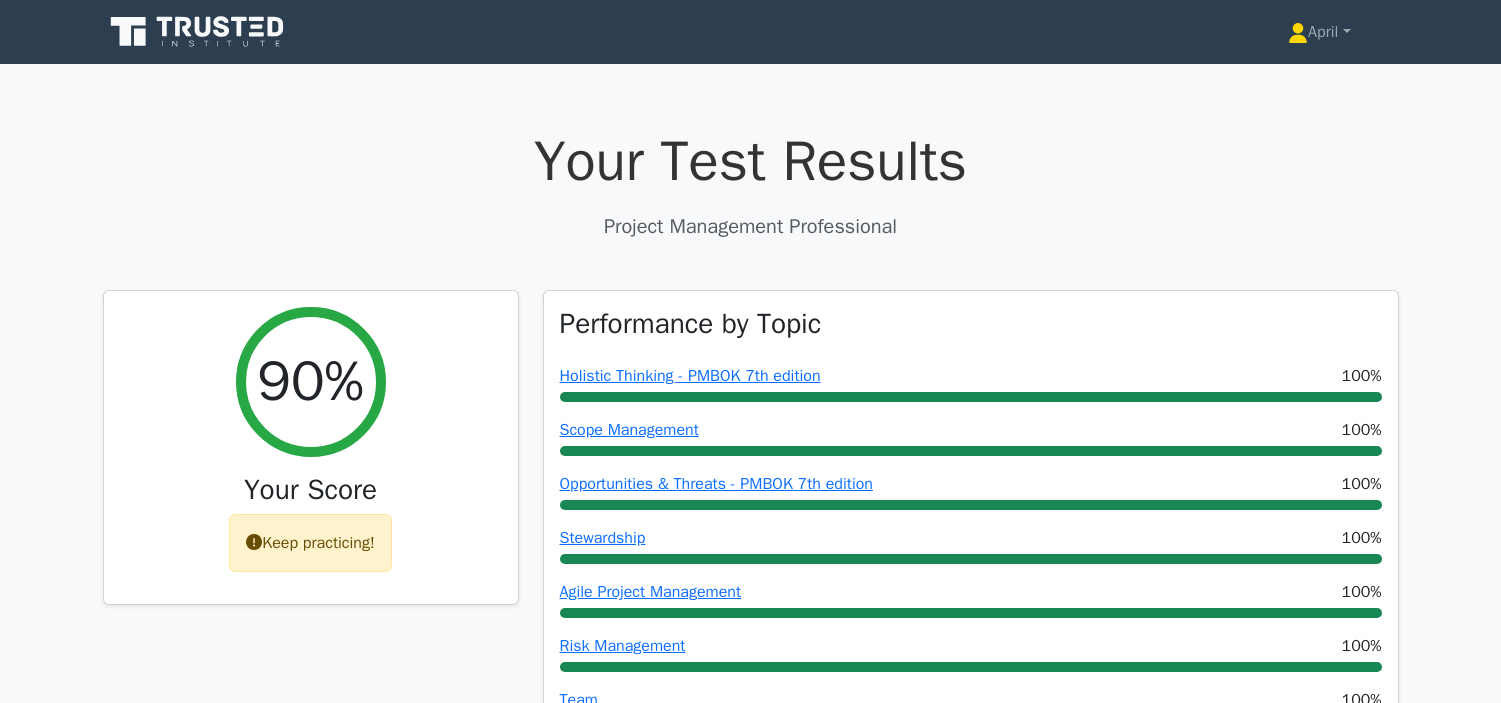 scroll, scrollTop: 0, scrollLeft: 0, axis: both 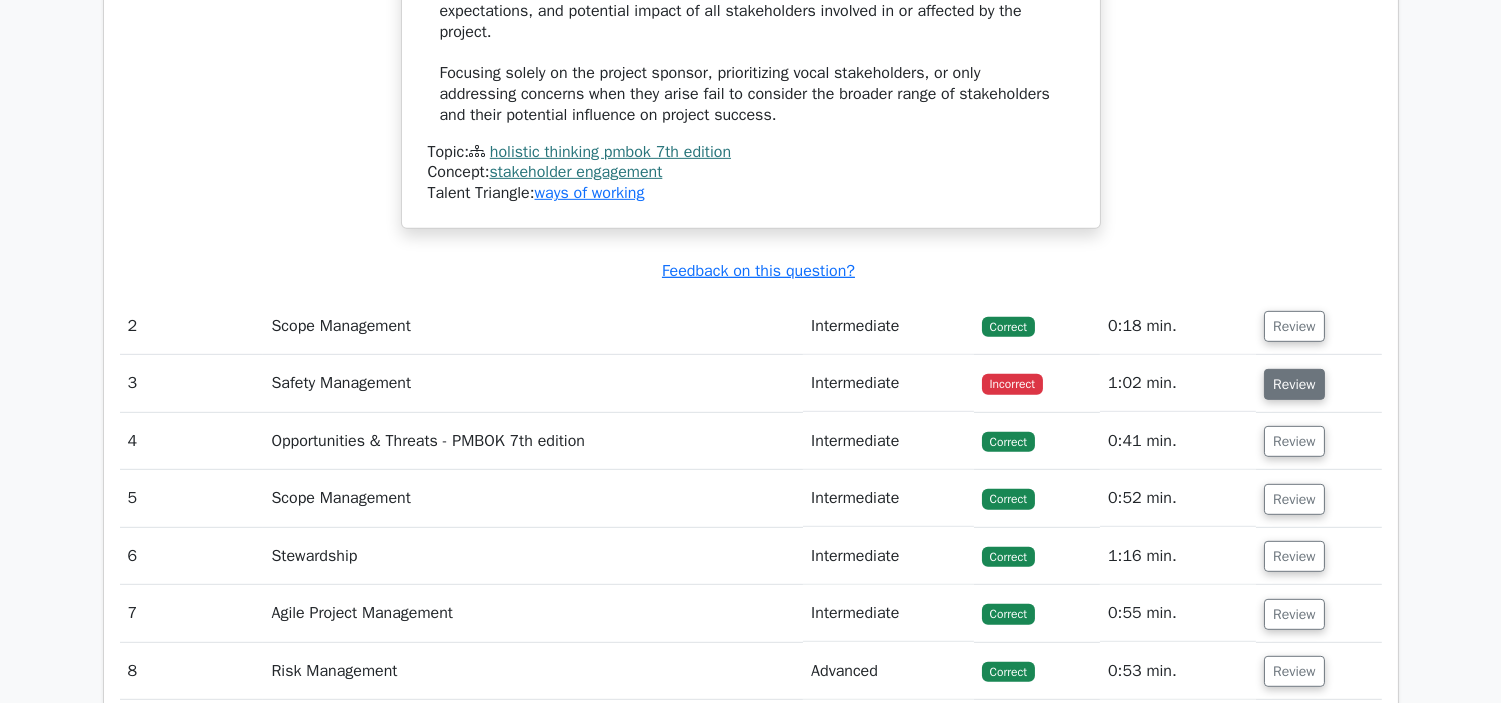 click on "Review" at bounding box center (1294, 384) 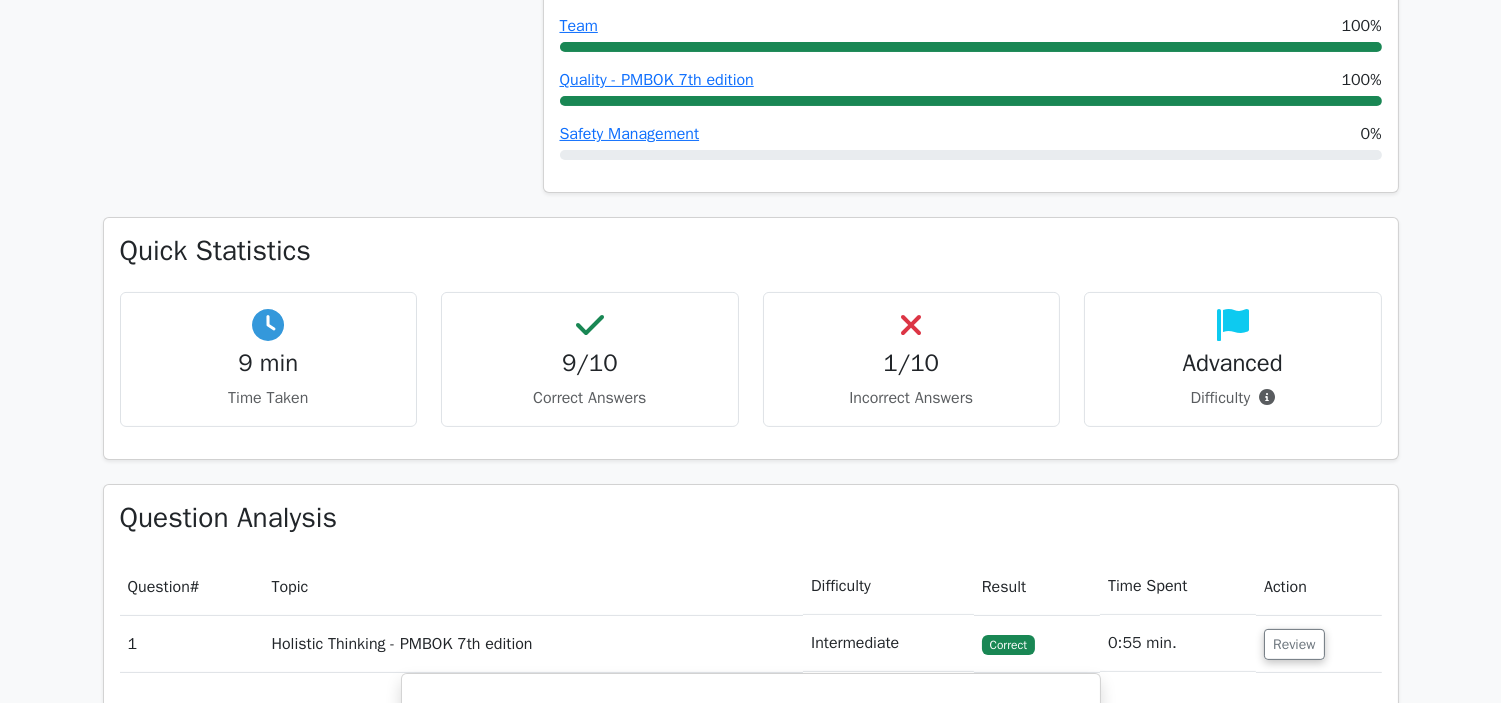 scroll, scrollTop: 0, scrollLeft: 0, axis: both 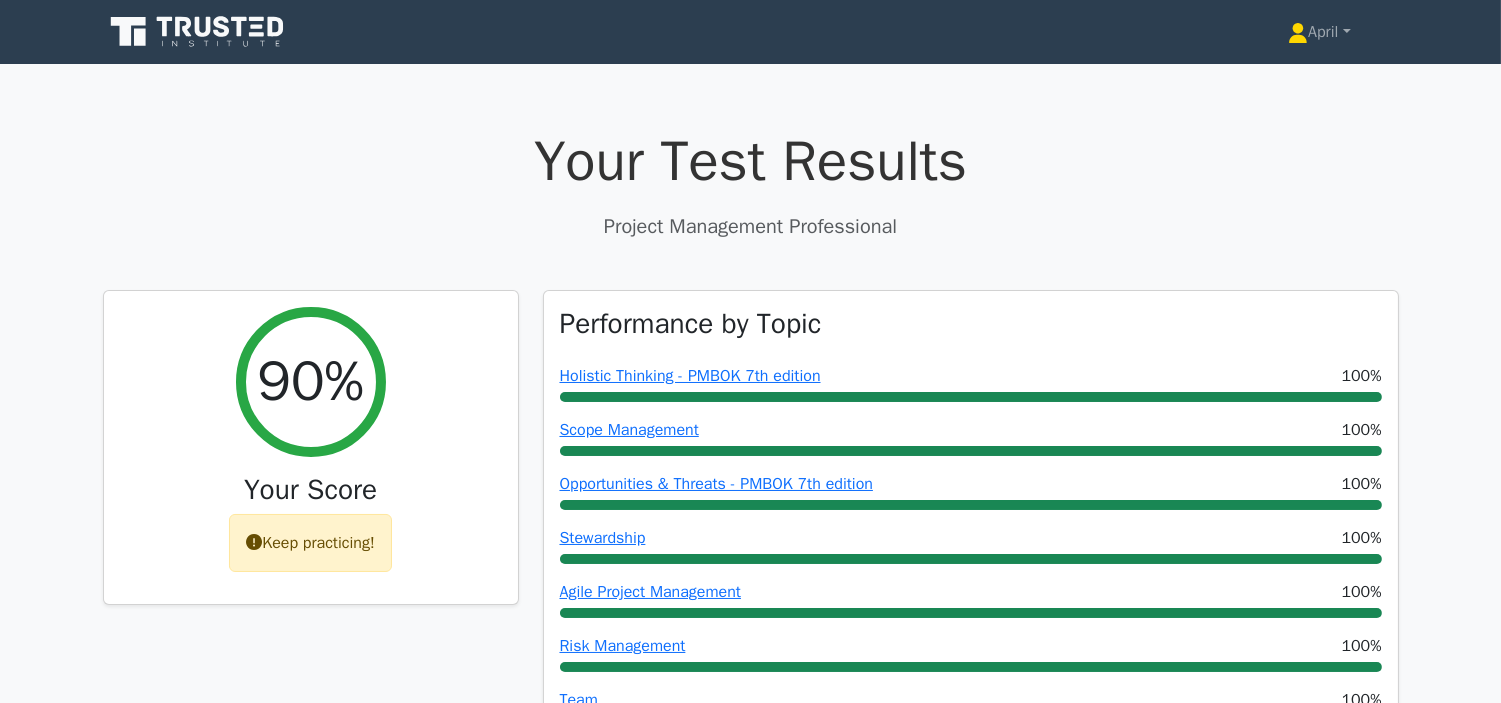 type 